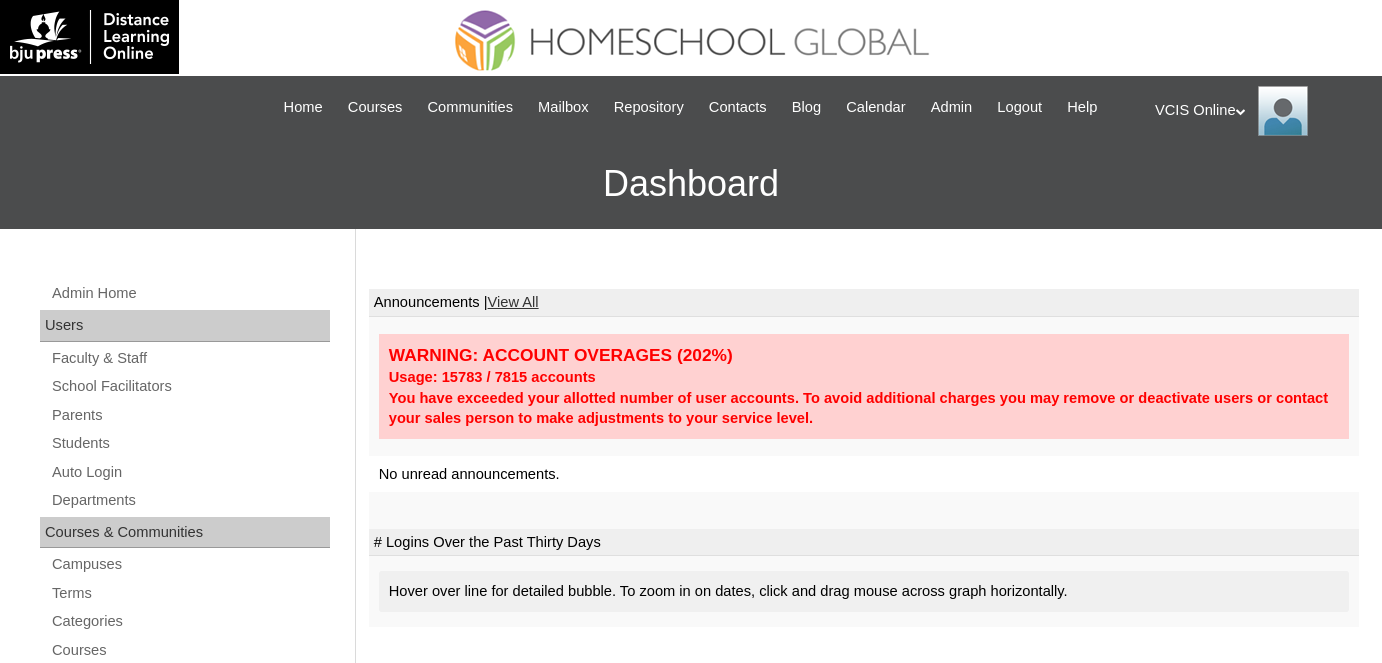 scroll, scrollTop: 0, scrollLeft: 0, axis: both 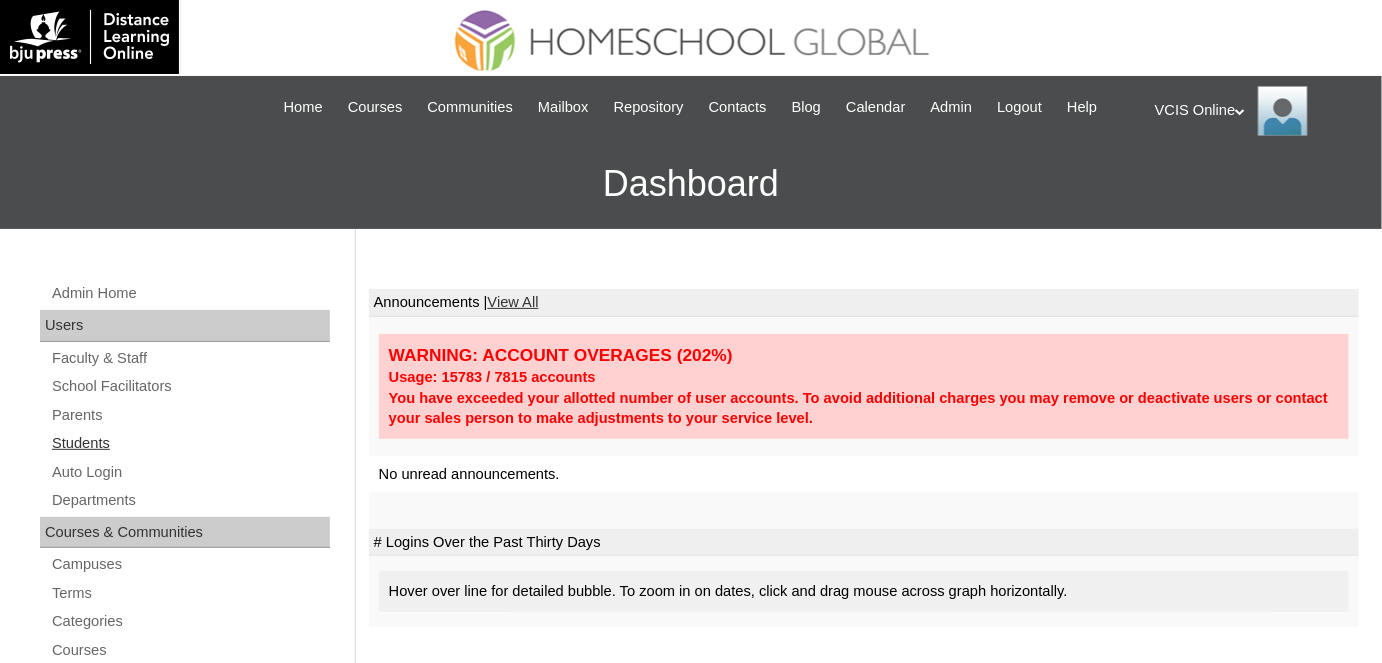 click on "Students" at bounding box center (190, 443) 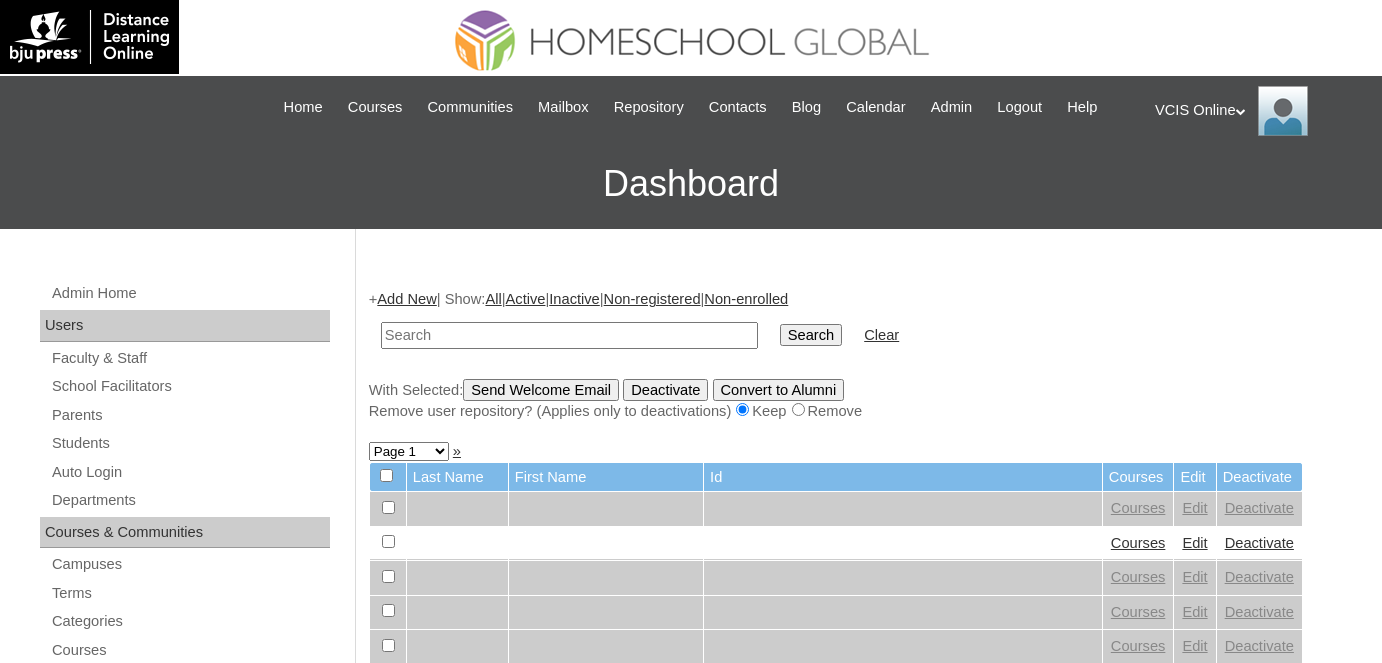 scroll, scrollTop: 0, scrollLeft: 0, axis: both 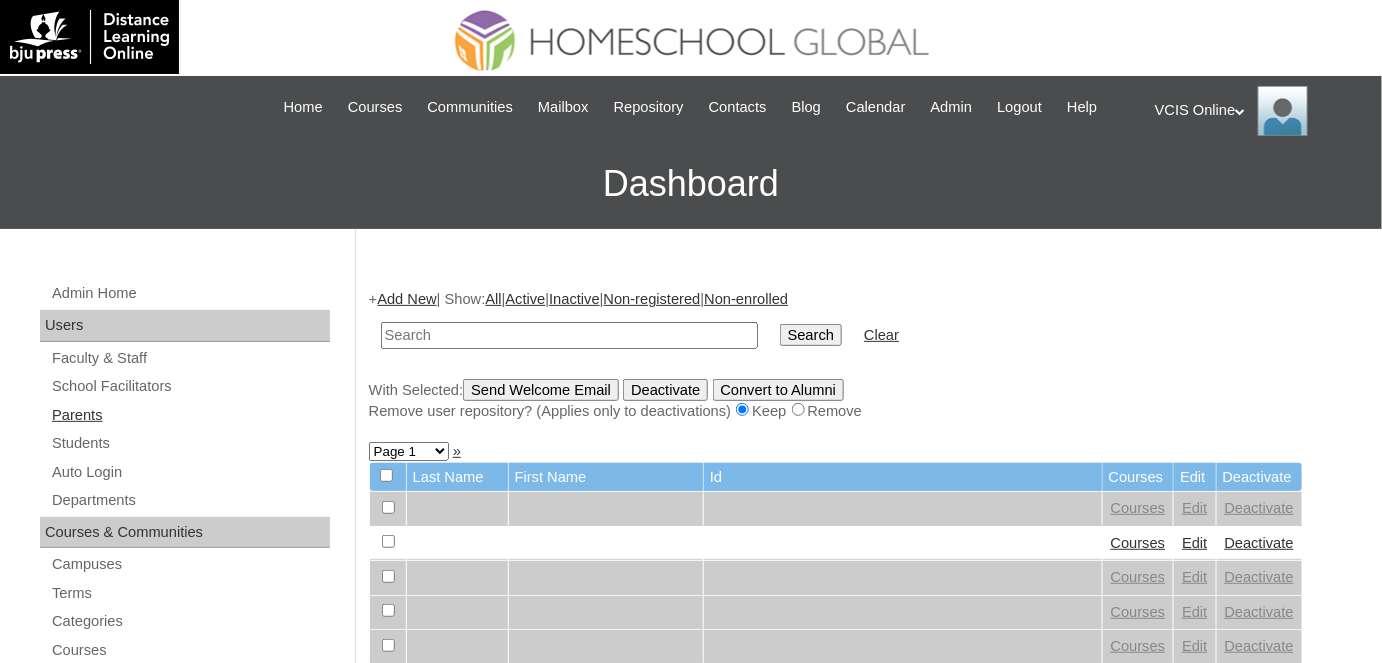 click on "Parents" at bounding box center [190, 415] 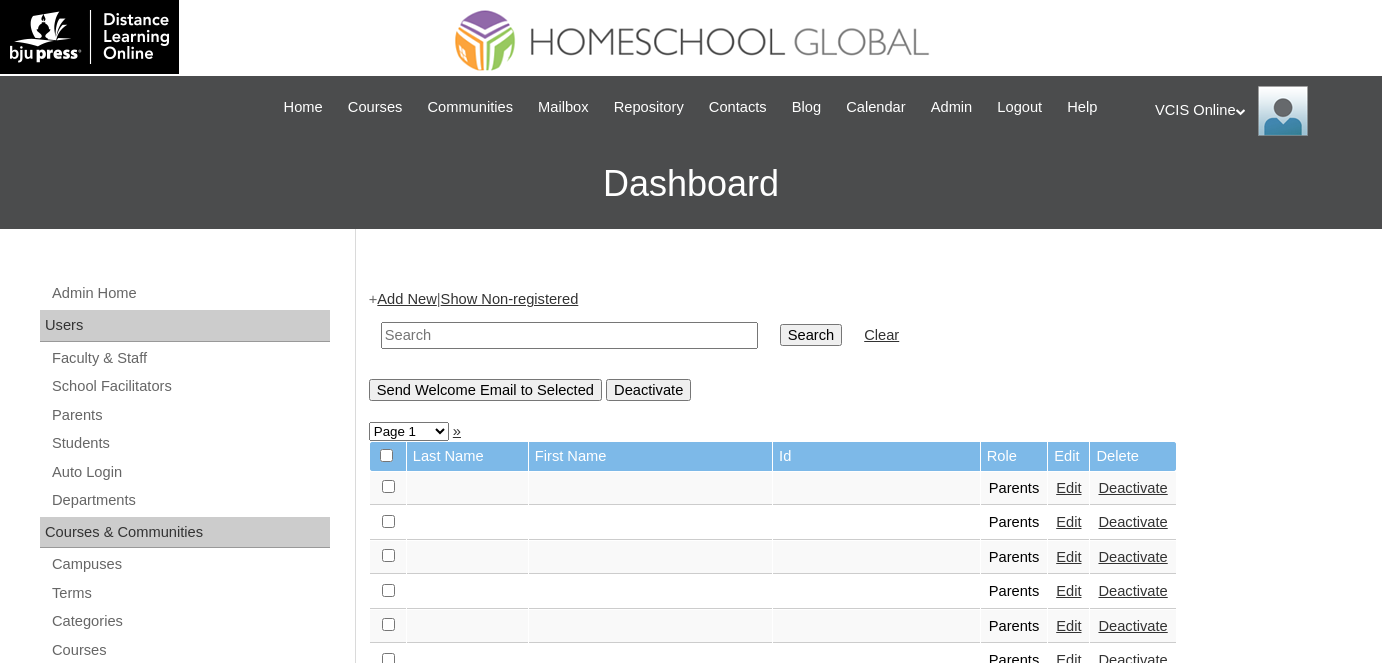 scroll, scrollTop: 0, scrollLeft: 0, axis: both 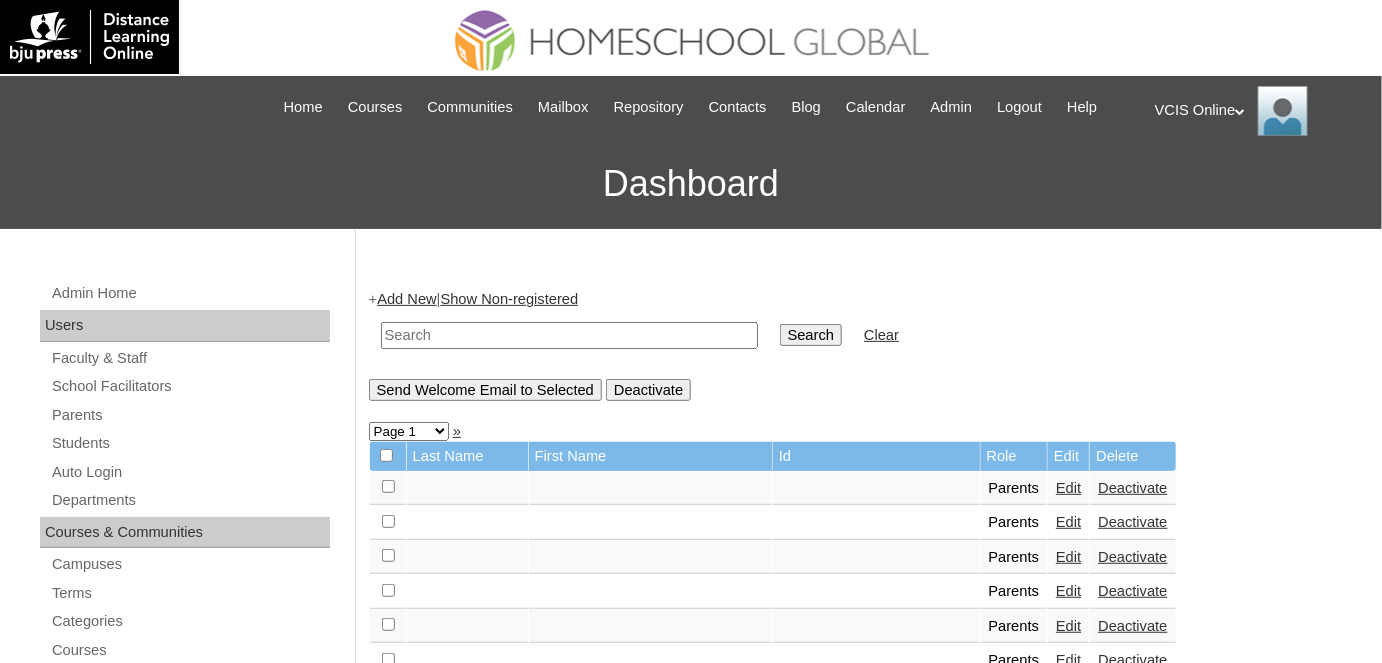 click on "Add New" at bounding box center [406, 299] 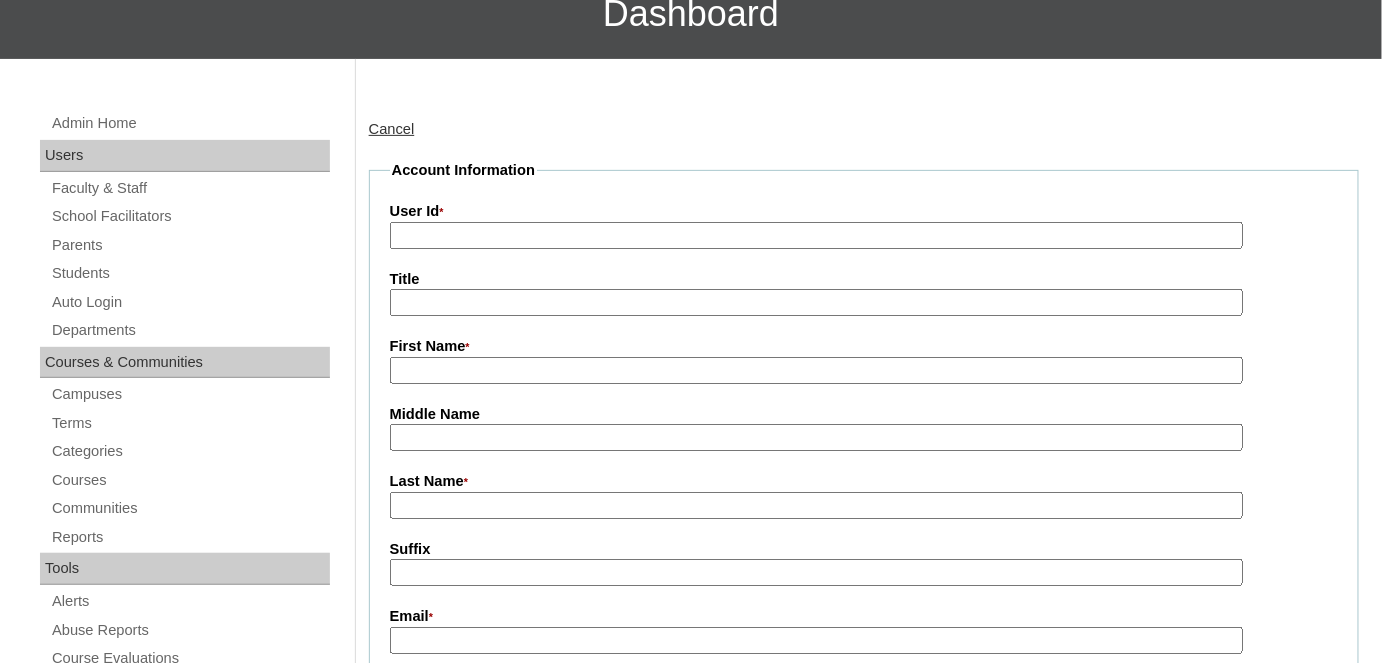 scroll, scrollTop: 181, scrollLeft: 0, axis: vertical 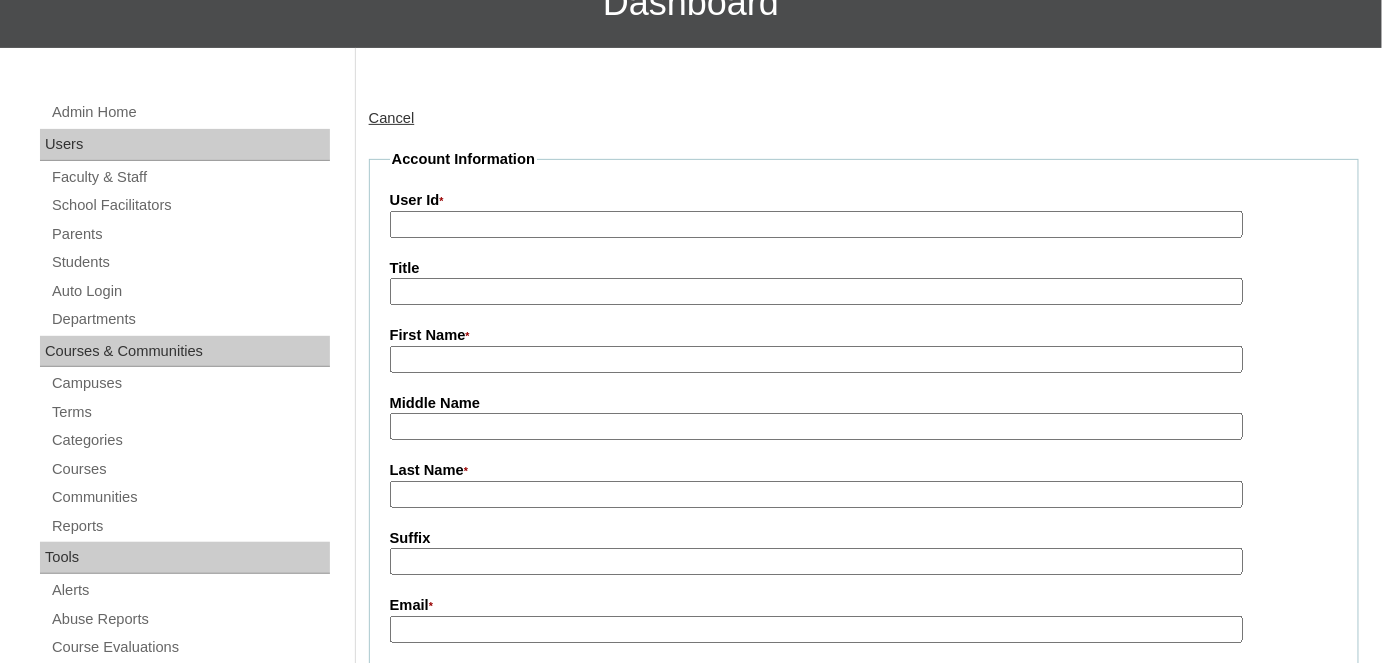 click on "User Id  *" at bounding box center [816, 224] 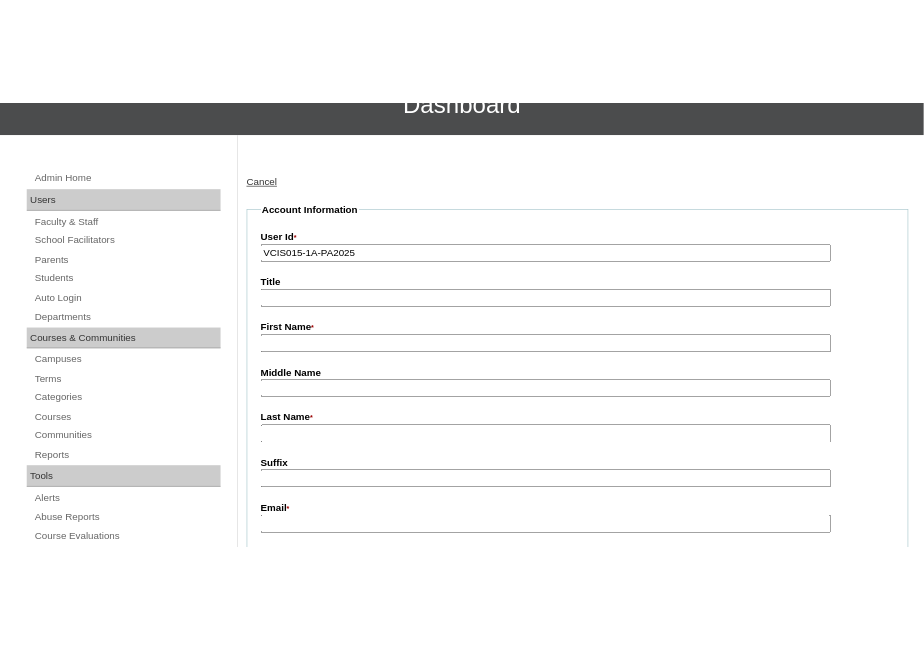 scroll, scrollTop: 205, scrollLeft: 0, axis: vertical 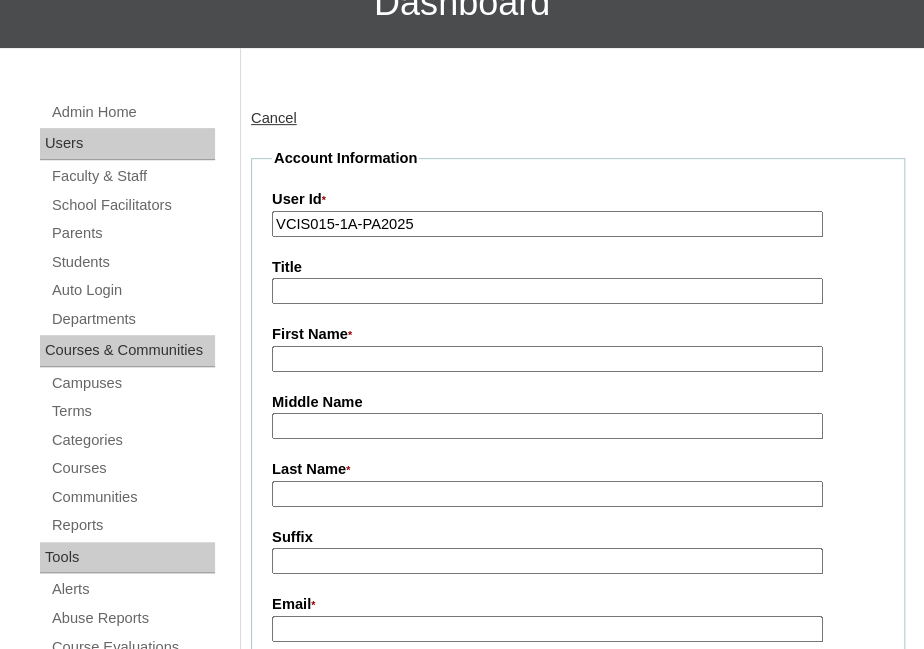 type on "VCIS015-1A-PA2025" 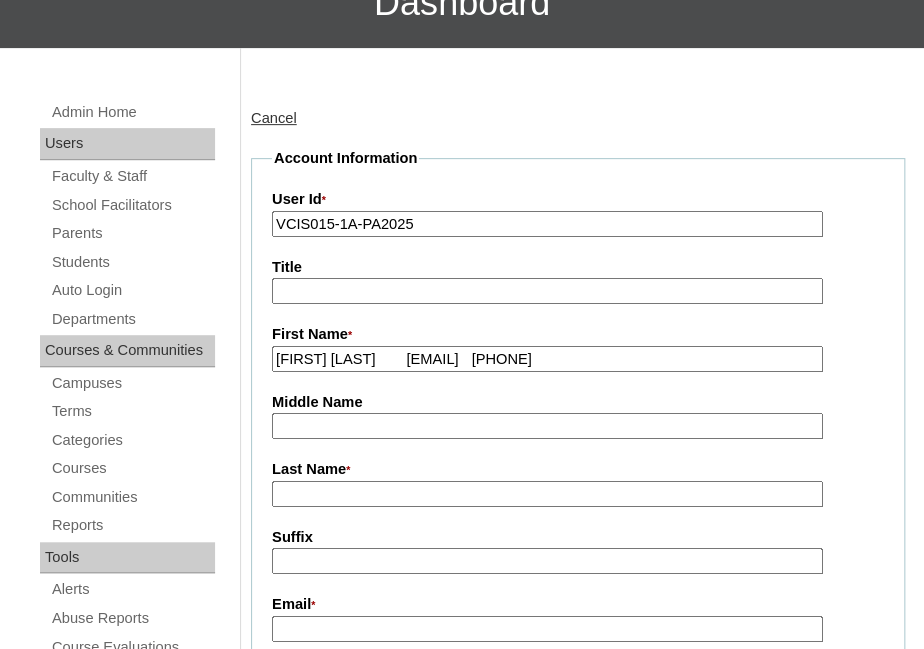 drag, startPoint x: 333, startPoint y: 352, endPoint x: 909, endPoint y: 298, distance: 578.5257 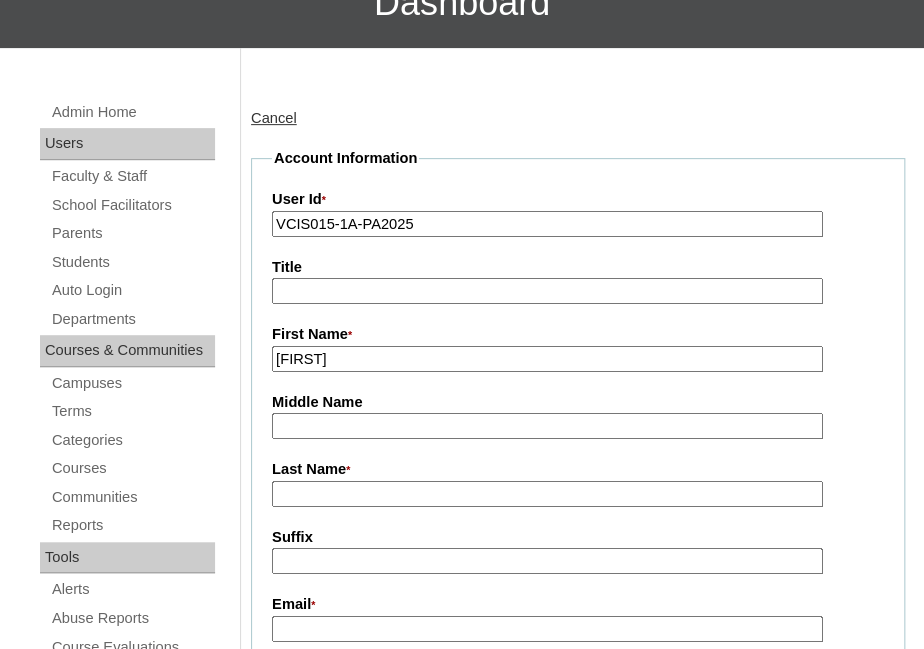 type on "Ceasar" 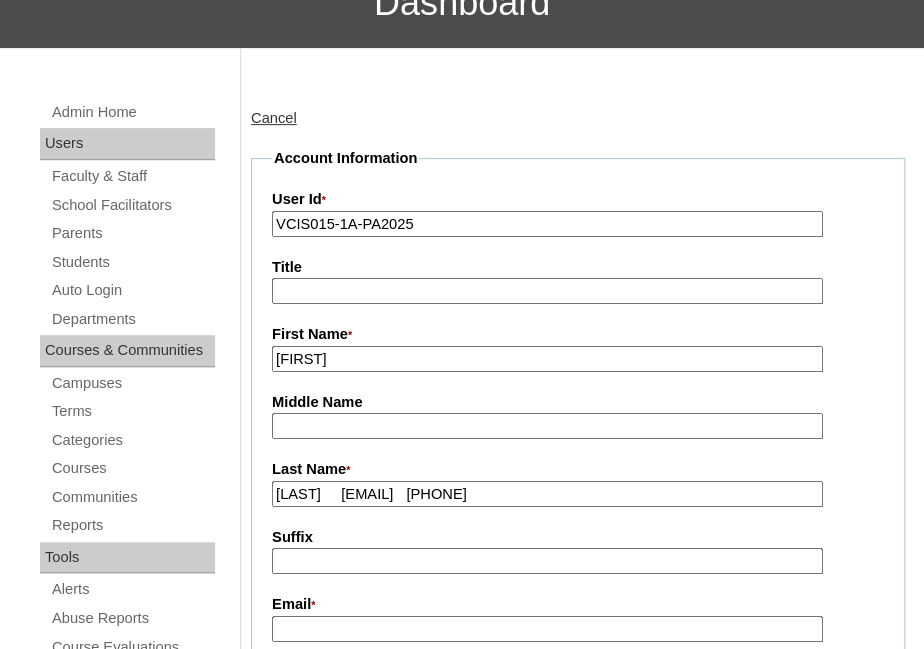 drag, startPoint x: 368, startPoint y: 487, endPoint x: 923, endPoint y: 506, distance: 555.32513 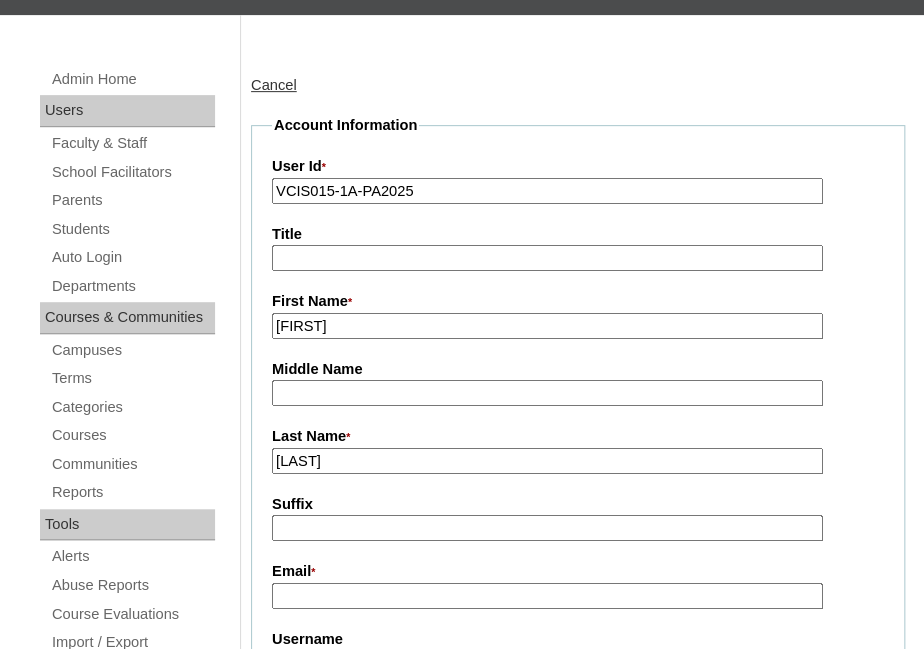 scroll, scrollTop: 240, scrollLeft: 0, axis: vertical 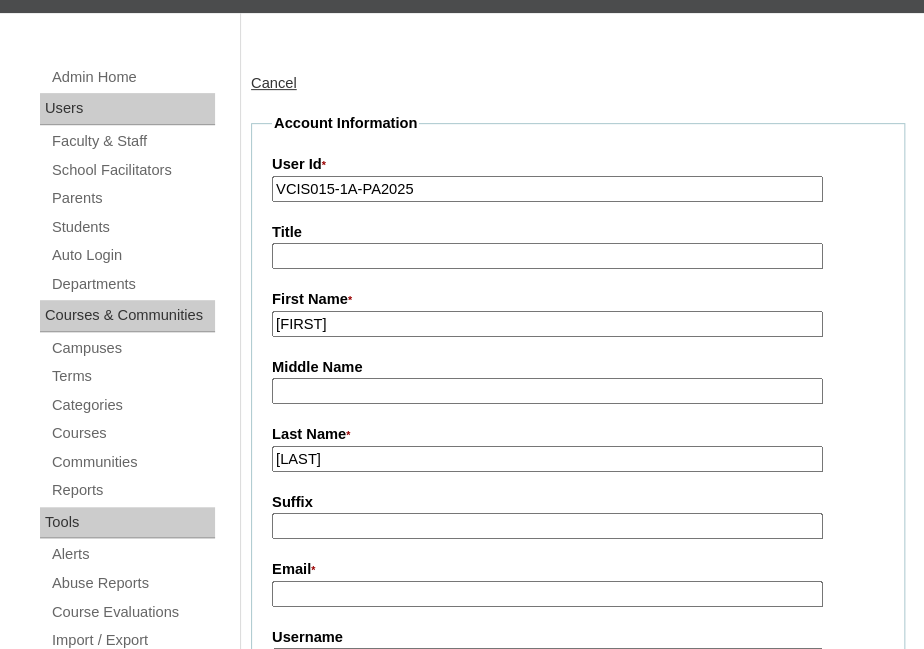 type on "Zamoranos" 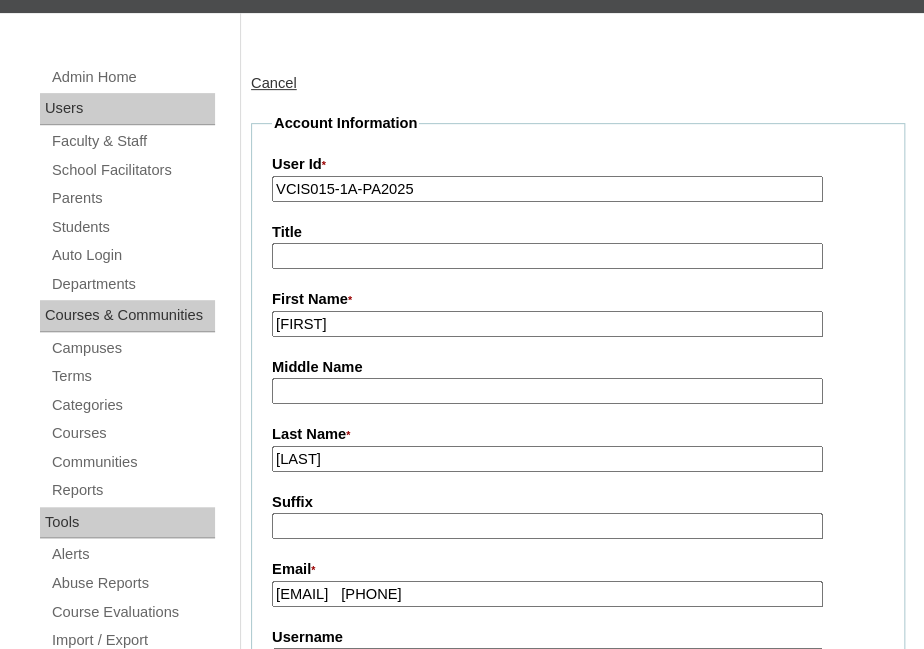 drag, startPoint x: 487, startPoint y: 598, endPoint x: 712, endPoint y: 582, distance: 225.56818 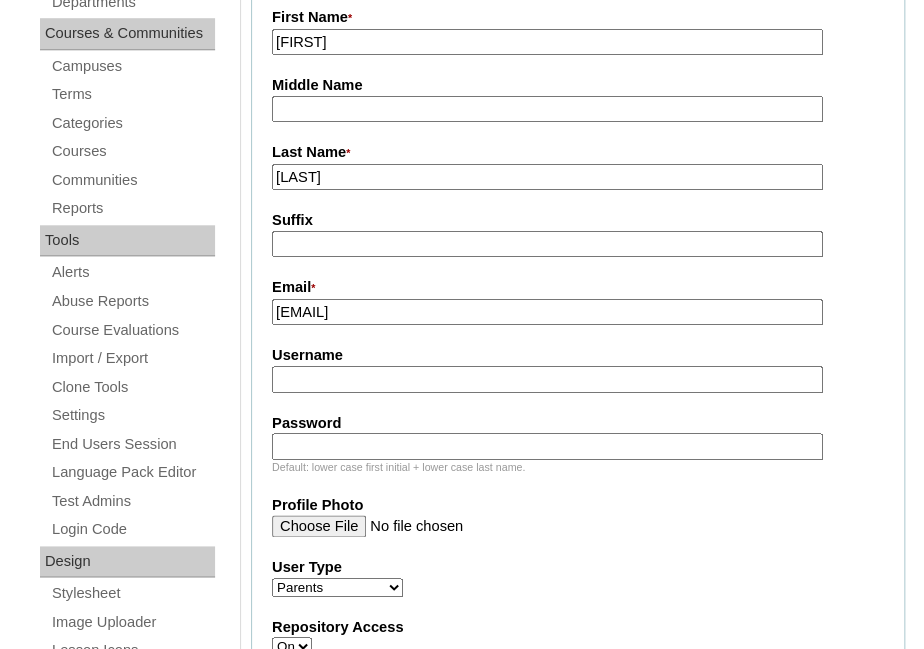 scroll, scrollTop: 530, scrollLeft: 0, axis: vertical 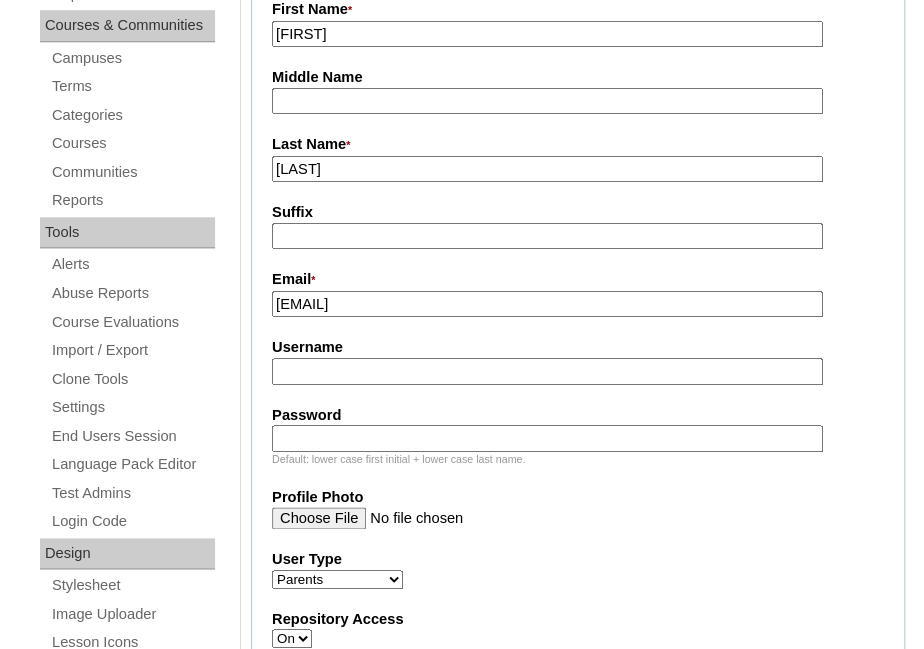 type on "[USERNAME]@[DOMAIN]" 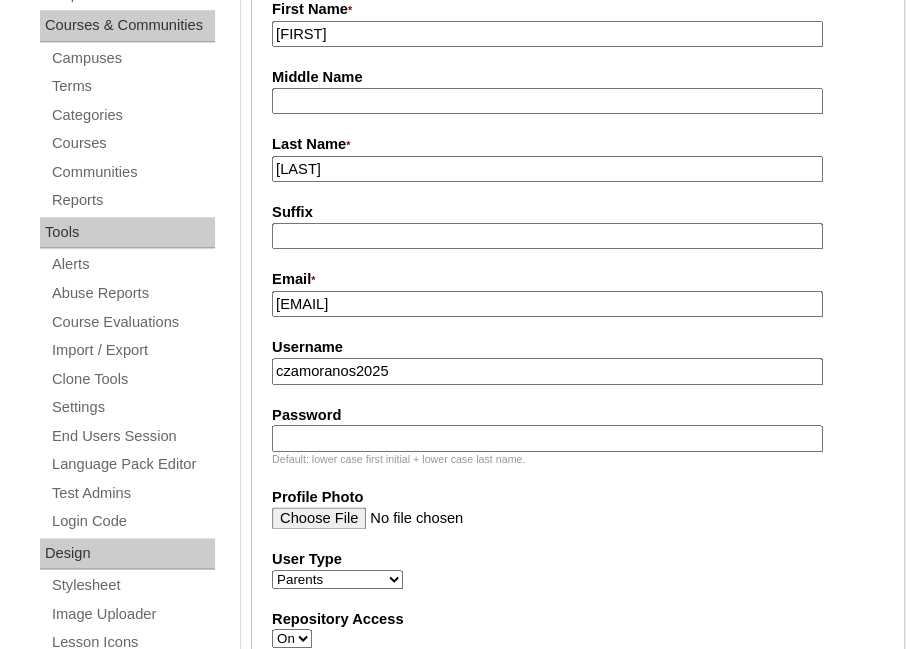 type on "czamoranos2025" 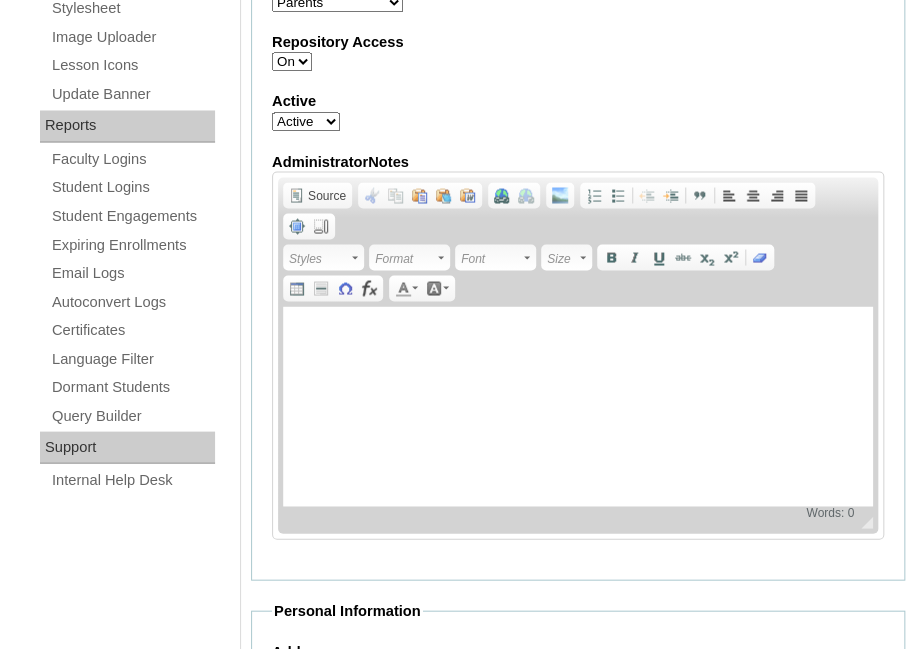 scroll, scrollTop: 1117, scrollLeft: 0, axis: vertical 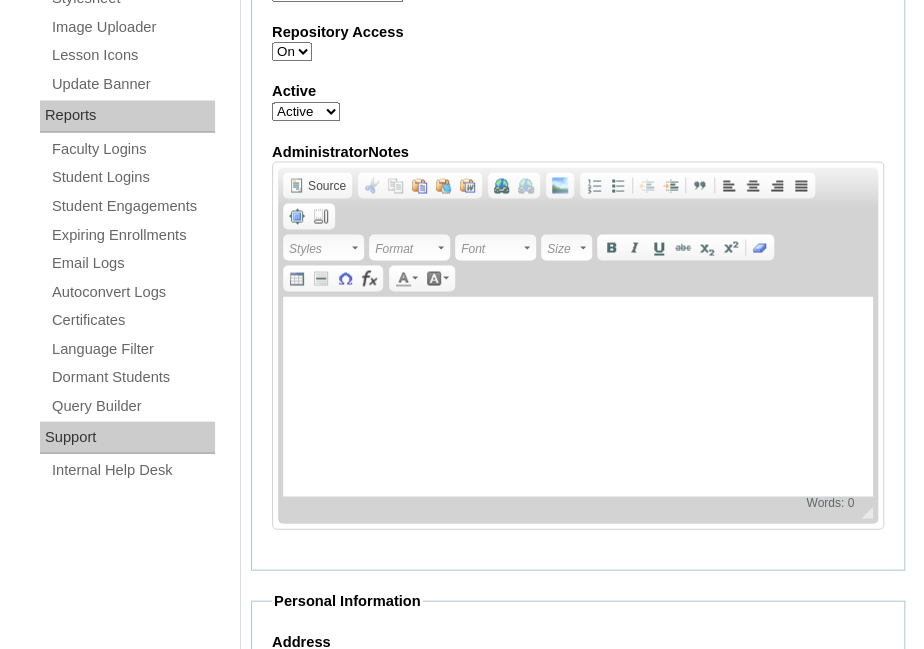 type on "AYsJbr" 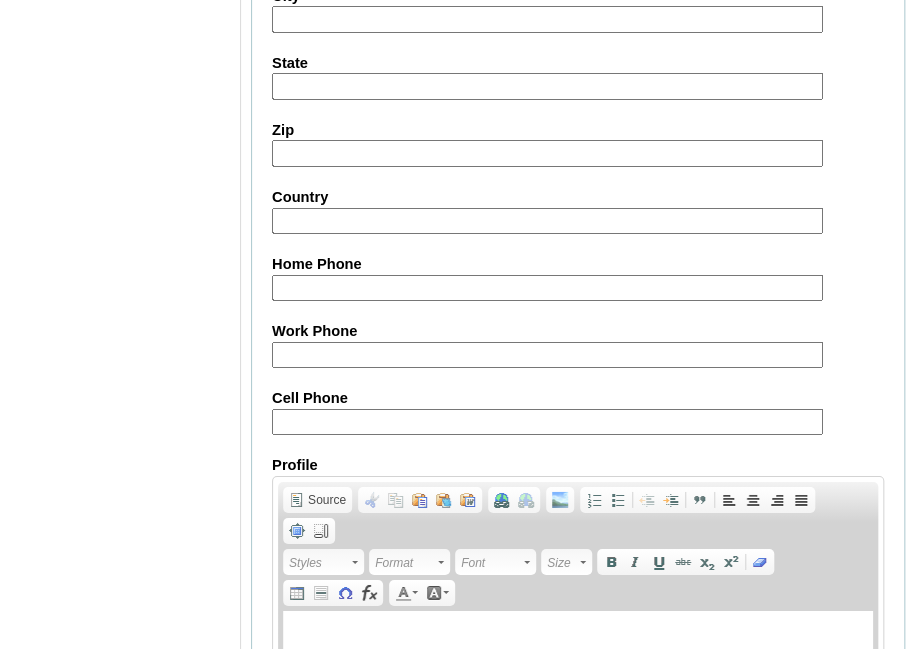 scroll, scrollTop: 1936, scrollLeft: 0, axis: vertical 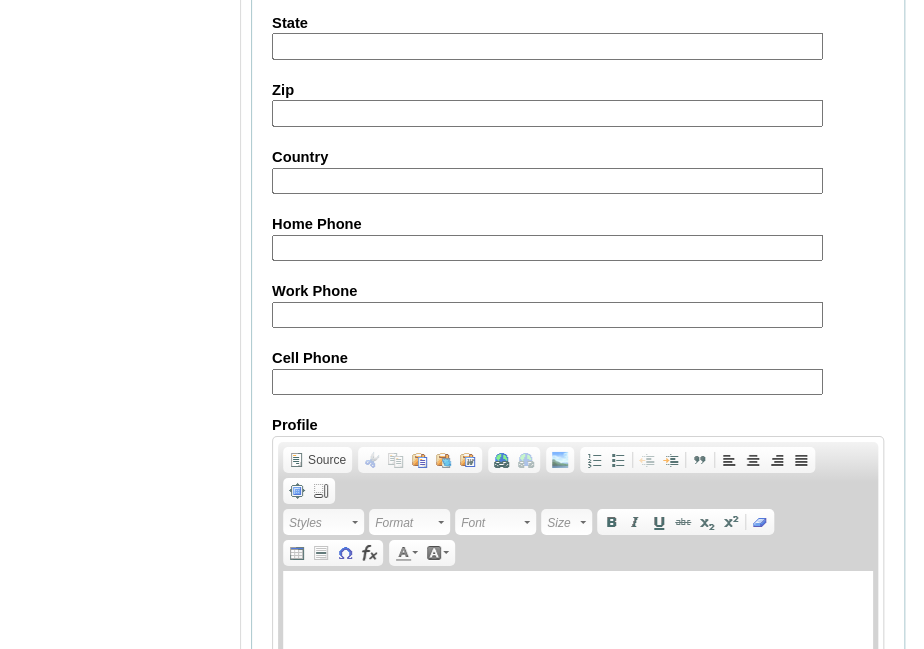 click on "Cell Phone" at bounding box center (547, 382) 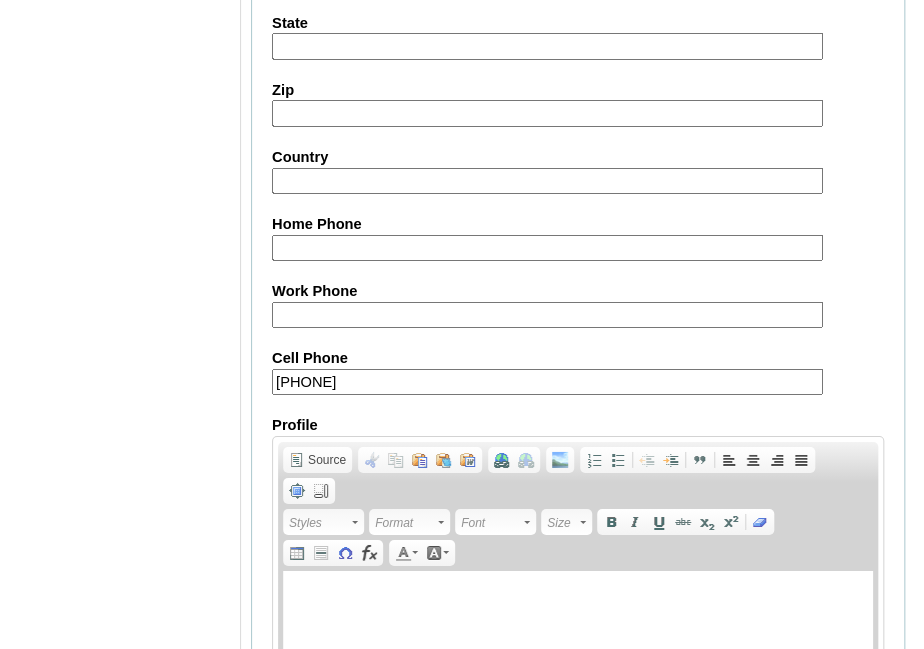 scroll, scrollTop: 2171, scrollLeft: 0, axis: vertical 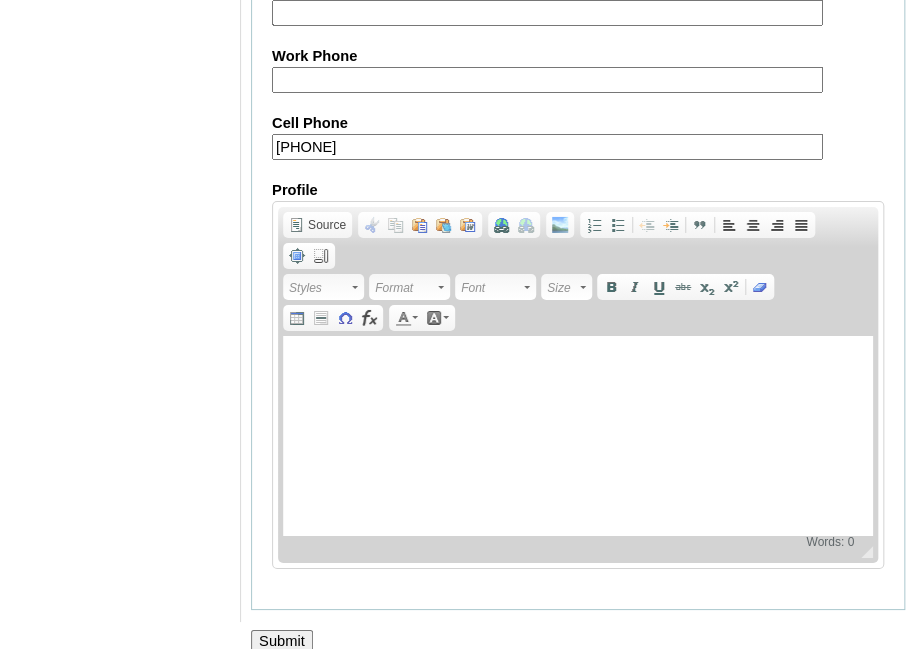 type on "63-9175169409" 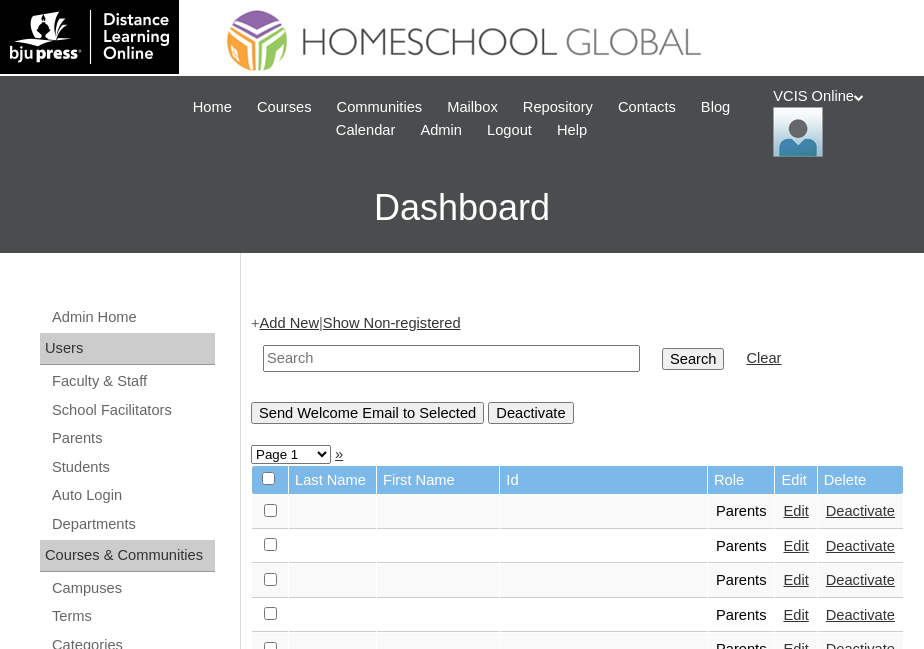 scroll, scrollTop: 0, scrollLeft: 0, axis: both 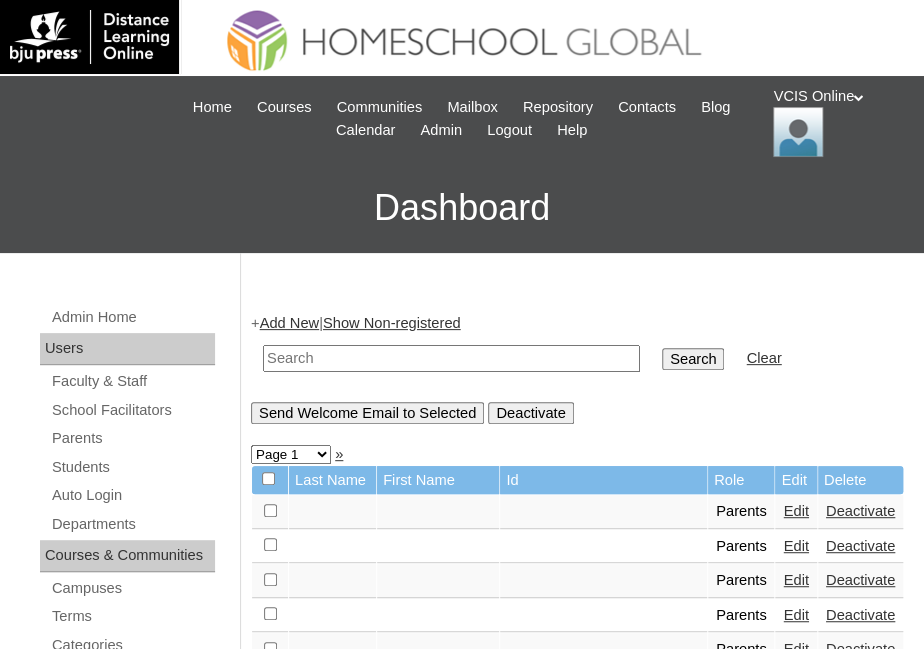 click at bounding box center (451, 358) 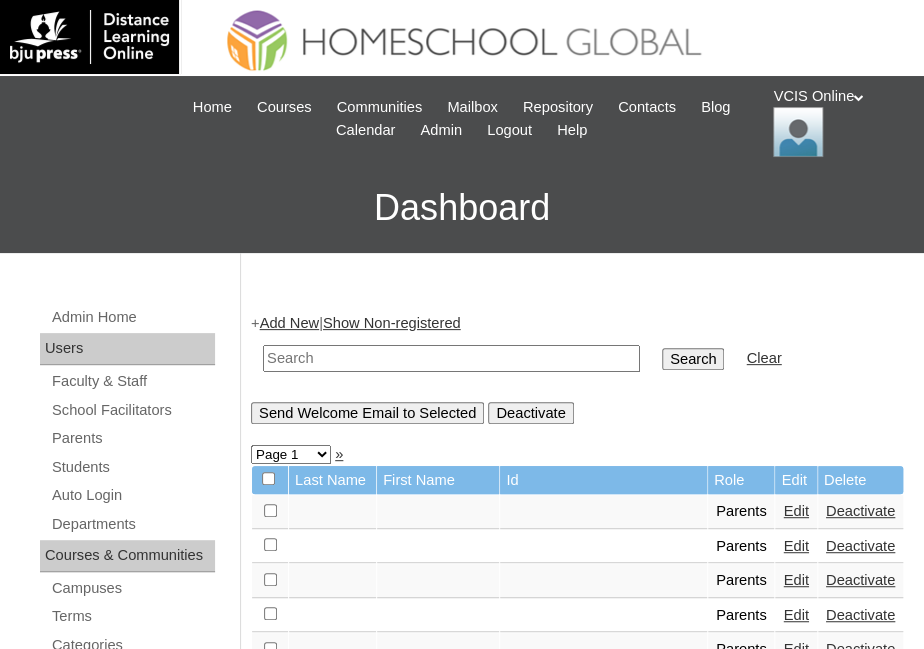 paste on "VCIS015-1A-PA2025" 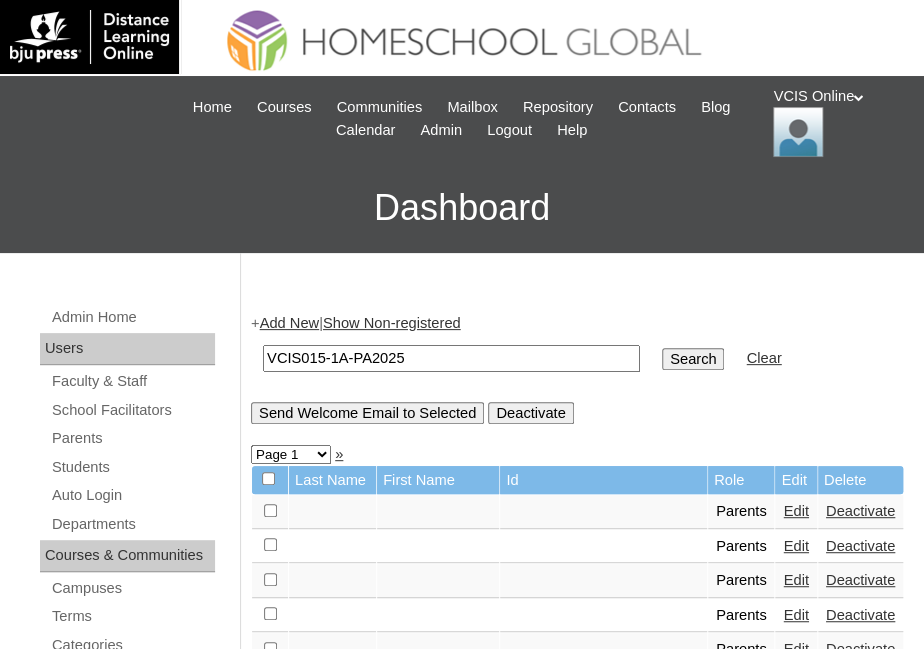 paste on "VCIS015-1A-PA2025" 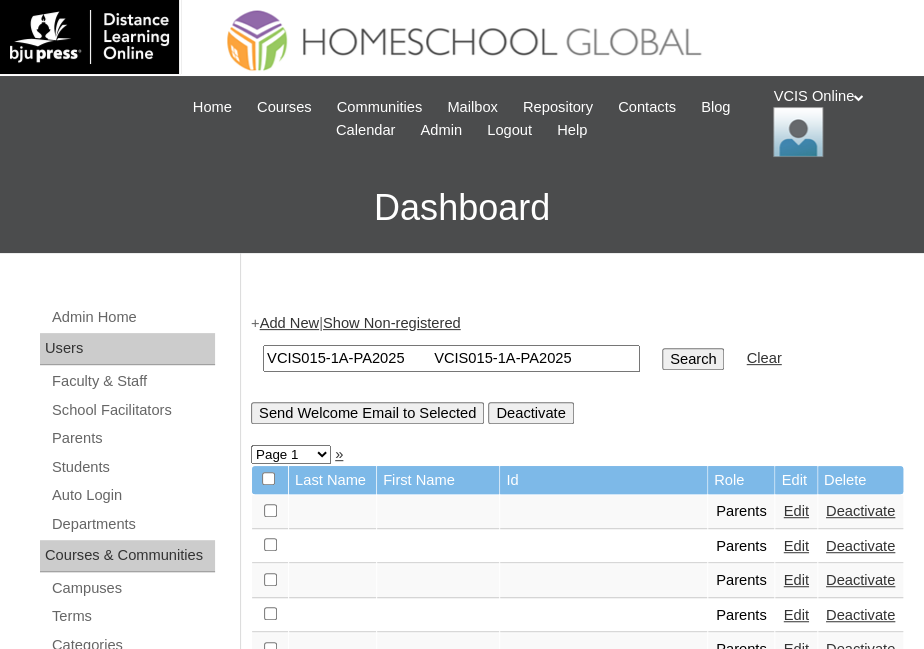 scroll, scrollTop: 0, scrollLeft: 21, axis: horizontal 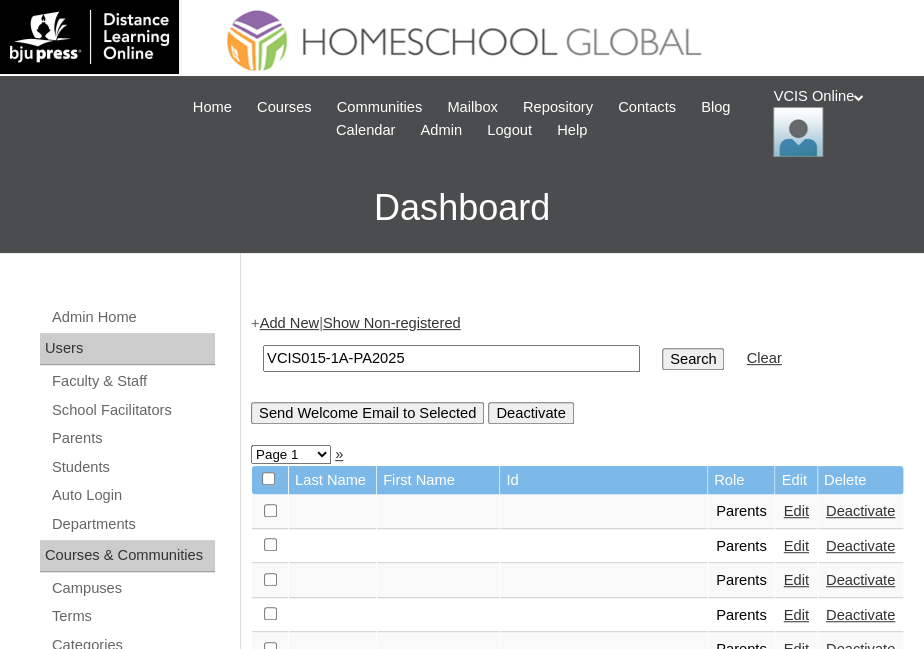 type on "VCIS015-1A-PA2025" 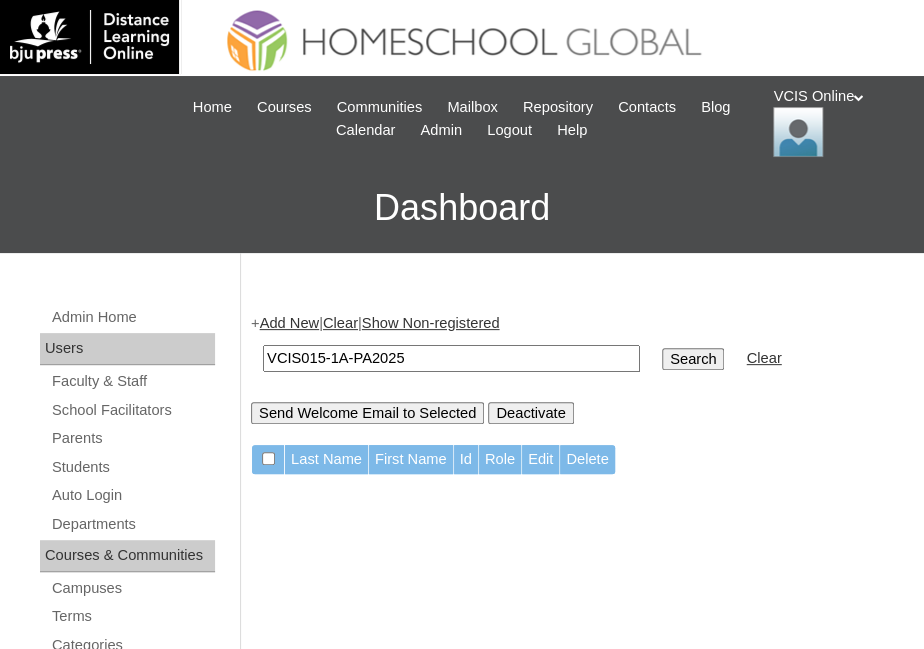 scroll, scrollTop: 0, scrollLeft: 0, axis: both 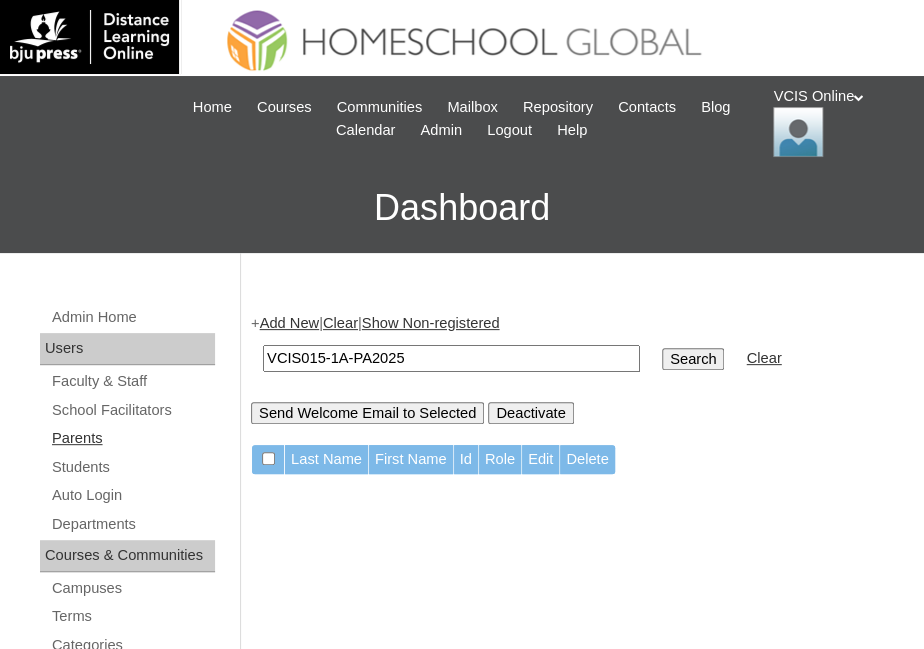click on "Parents" at bounding box center (132, 438) 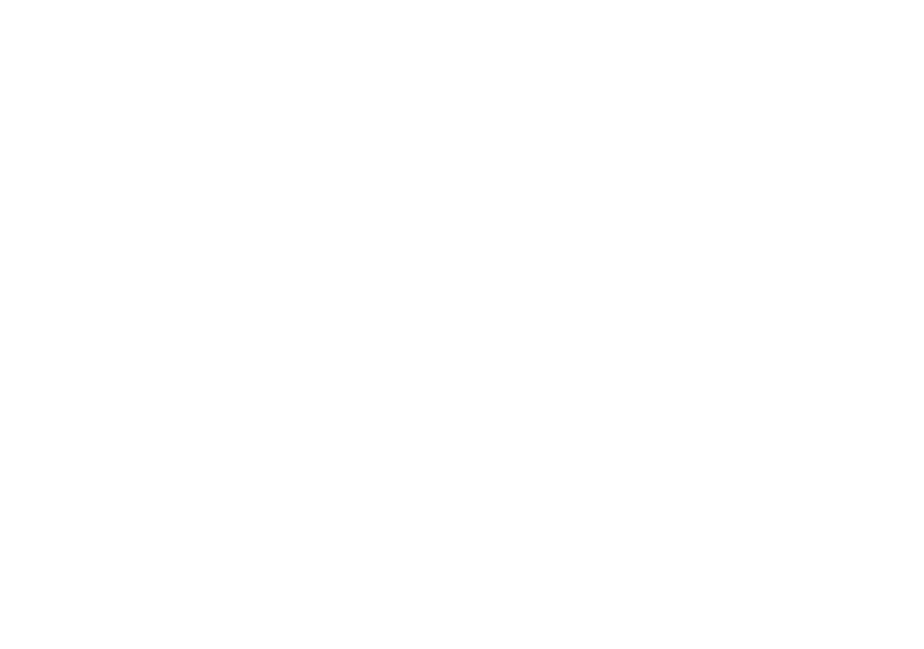 scroll, scrollTop: 0, scrollLeft: 0, axis: both 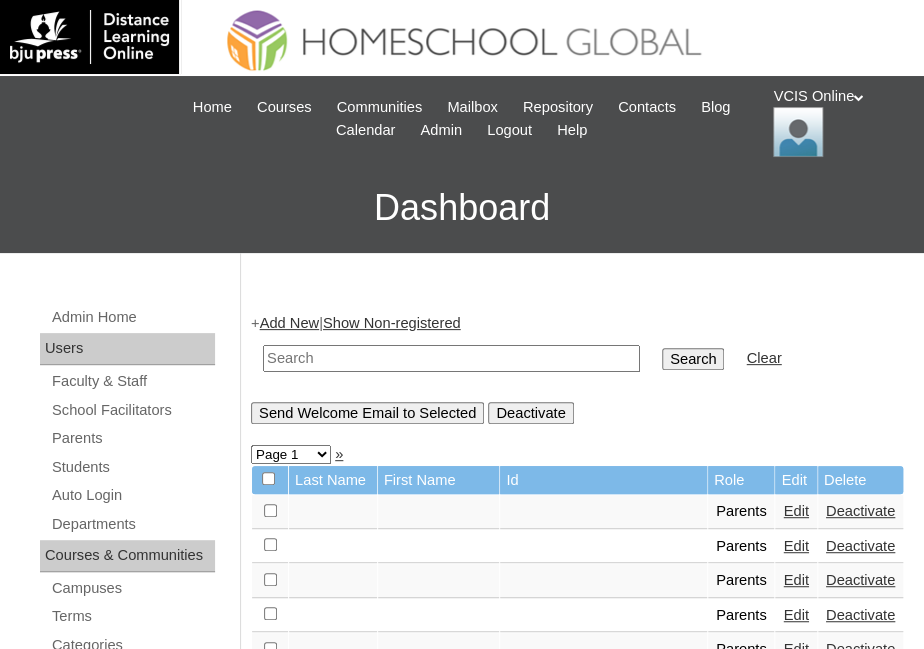drag, startPoint x: 0, startPoint y: 0, endPoint x: 391, endPoint y: 346, distance: 522.1082 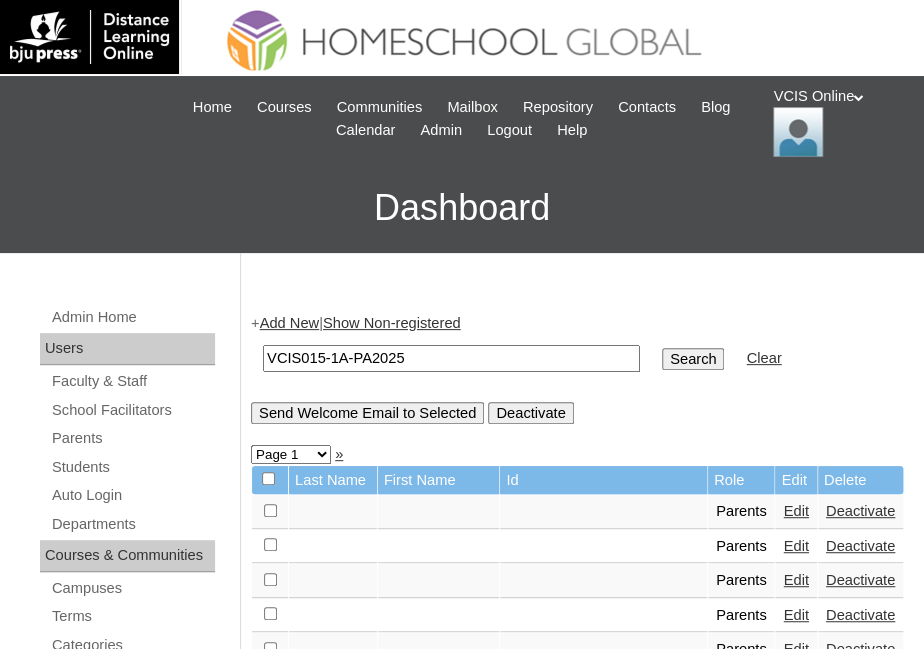 type on "VCIS015-1A-PA2025" 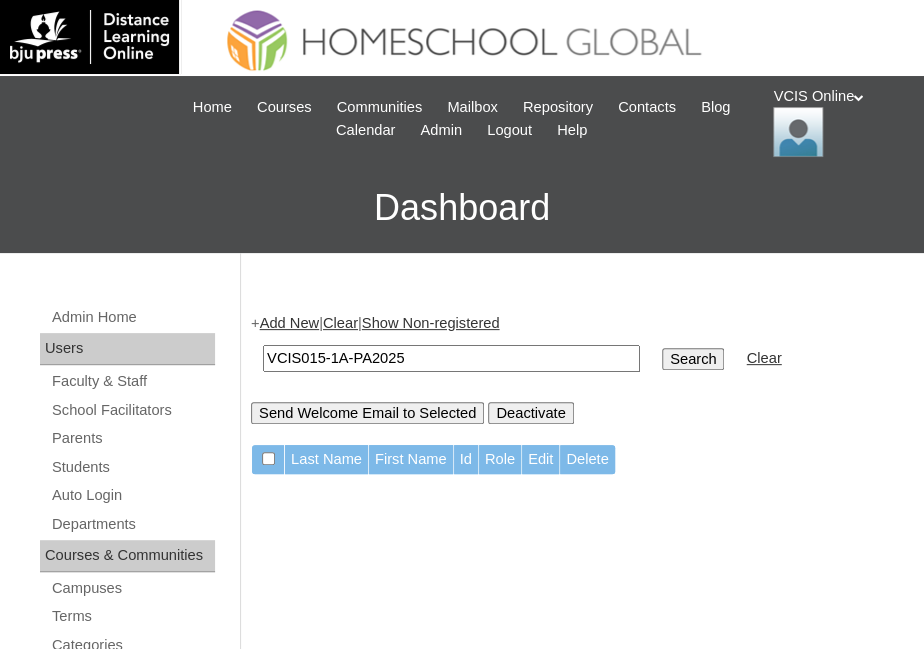 scroll, scrollTop: 72, scrollLeft: 0, axis: vertical 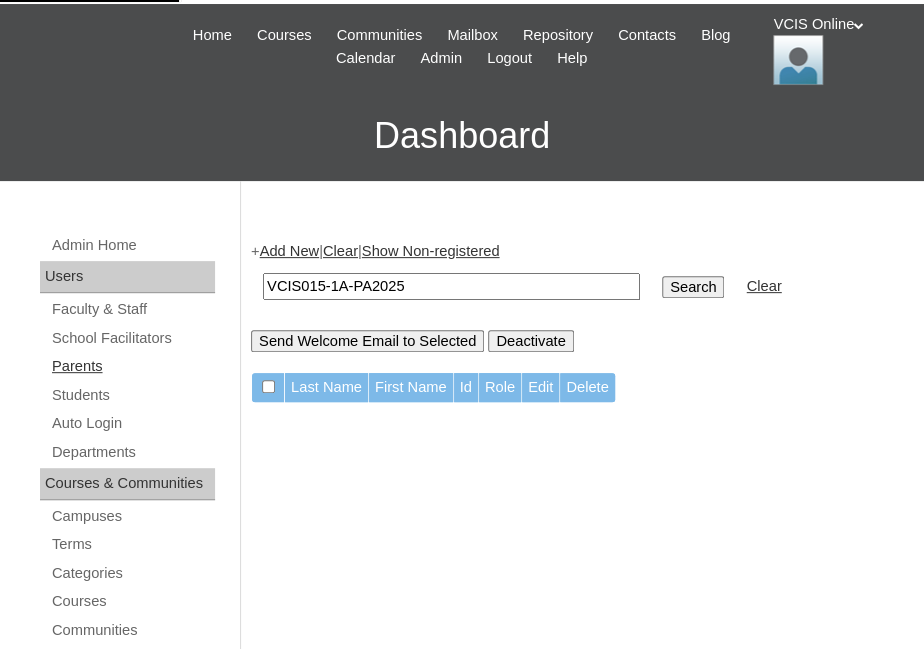 click on "Parents" at bounding box center [132, 366] 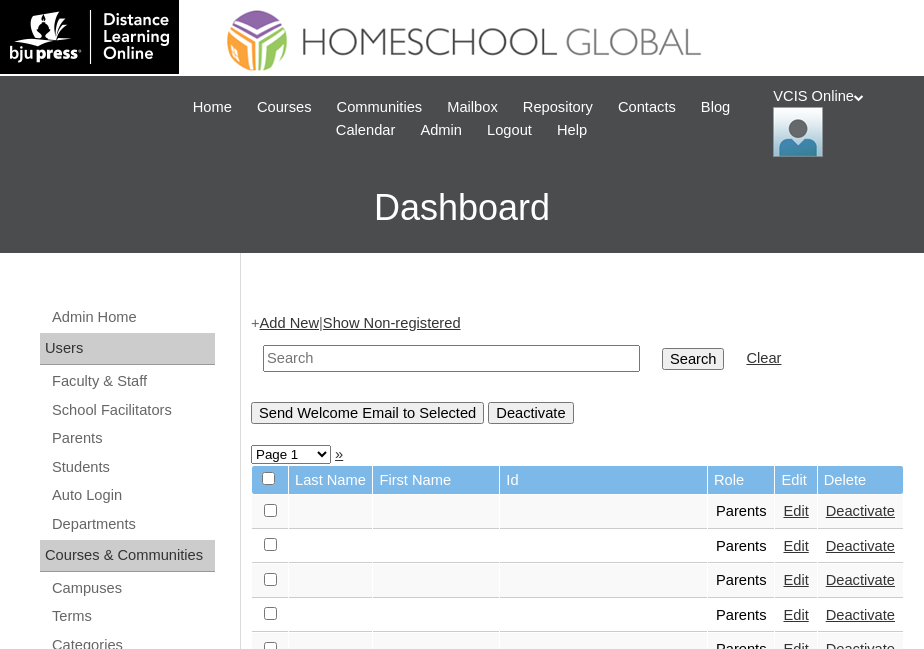 scroll, scrollTop: 0, scrollLeft: 0, axis: both 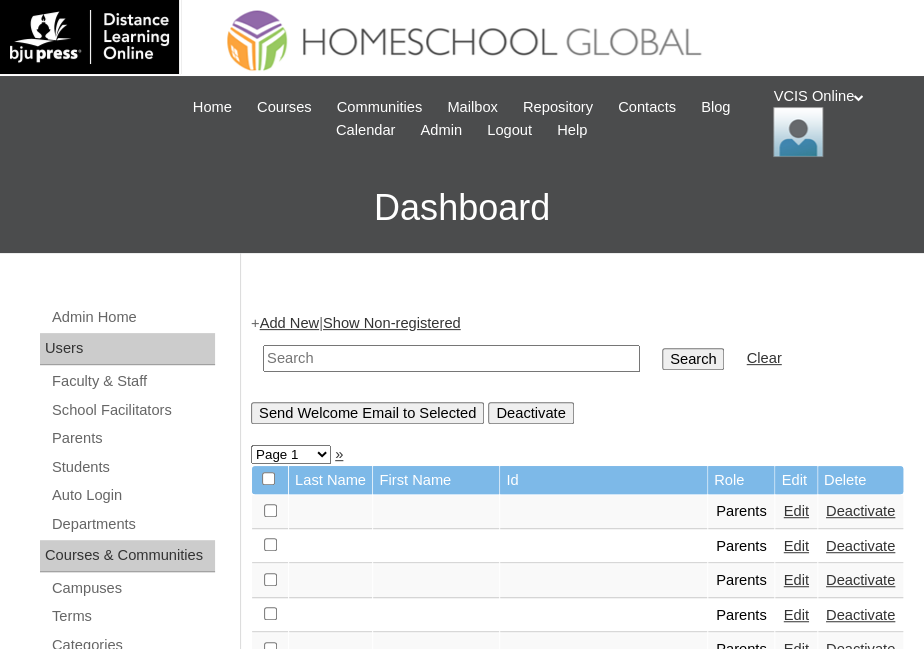 click on "Add New" at bounding box center (289, 323) 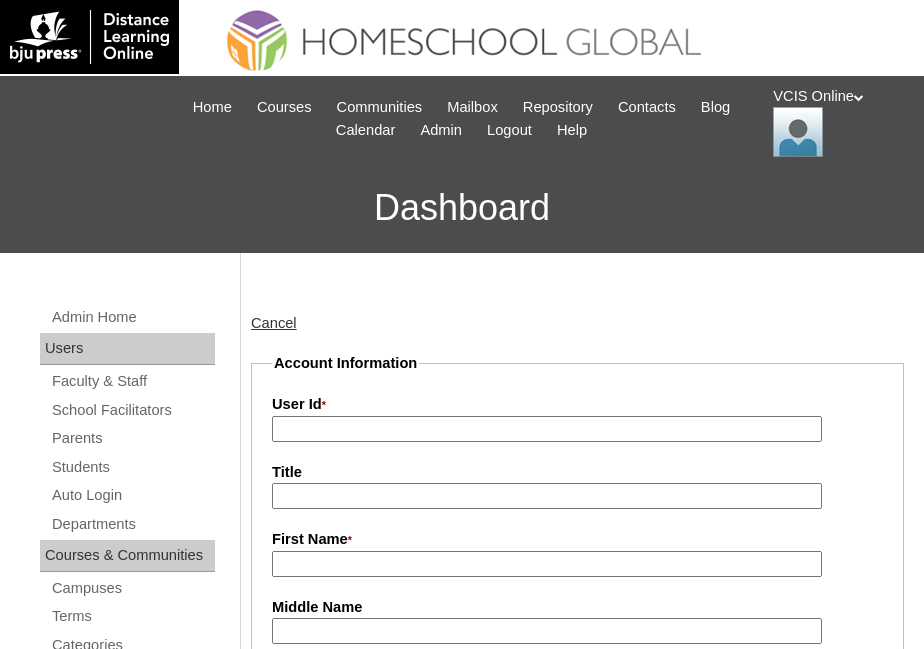 scroll, scrollTop: 0, scrollLeft: 0, axis: both 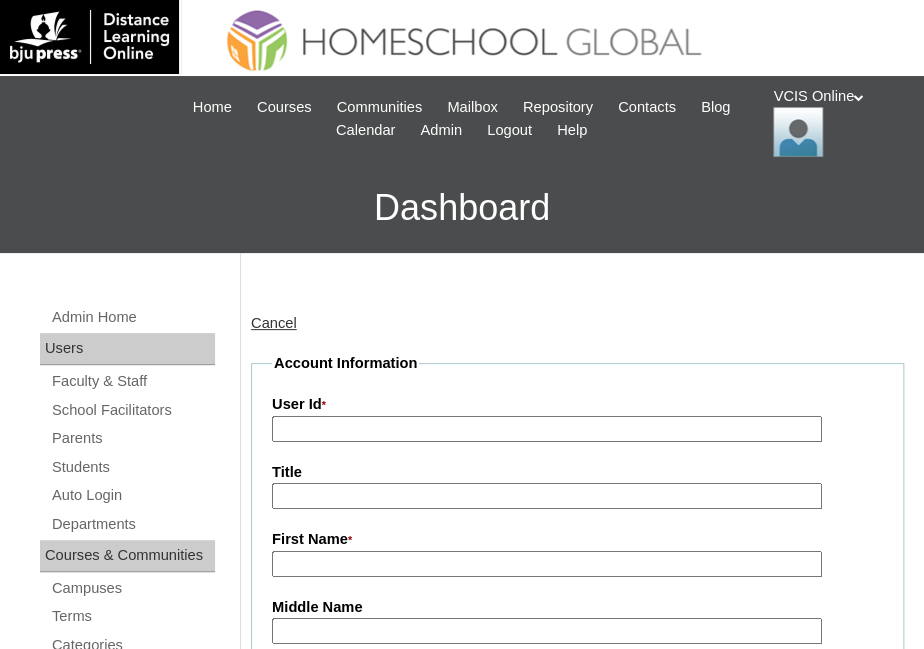 click on "User Id  *" at bounding box center (547, 429) 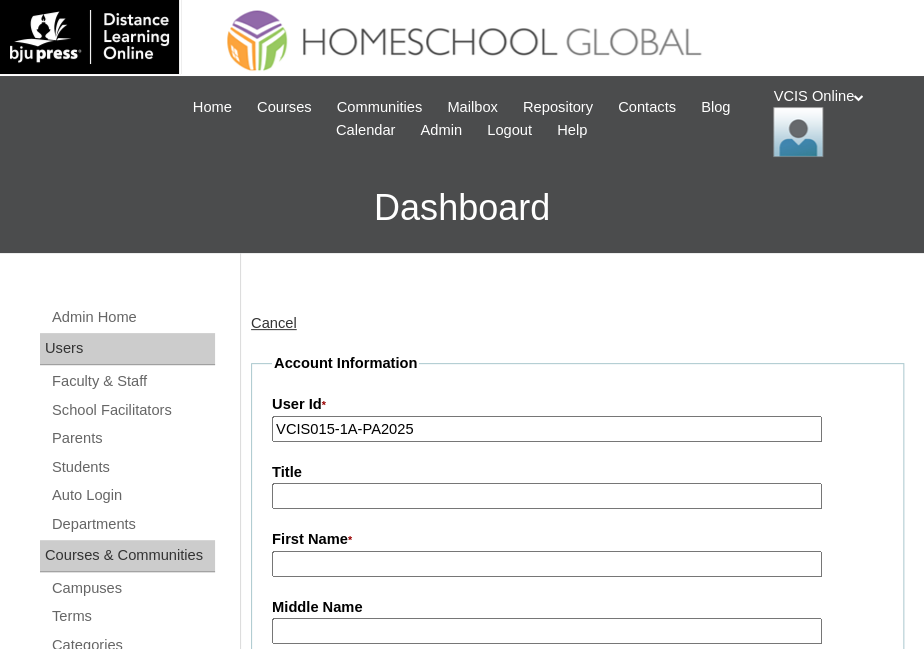 scroll, scrollTop: 127, scrollLeft: 0, axis: vertical 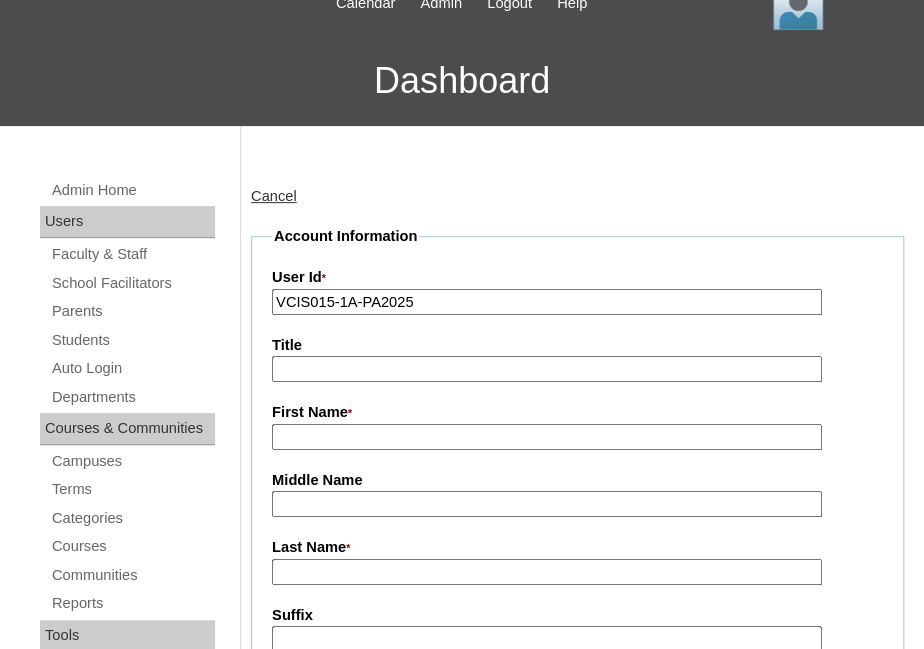 type on "VCIS015-1A-PA2025" 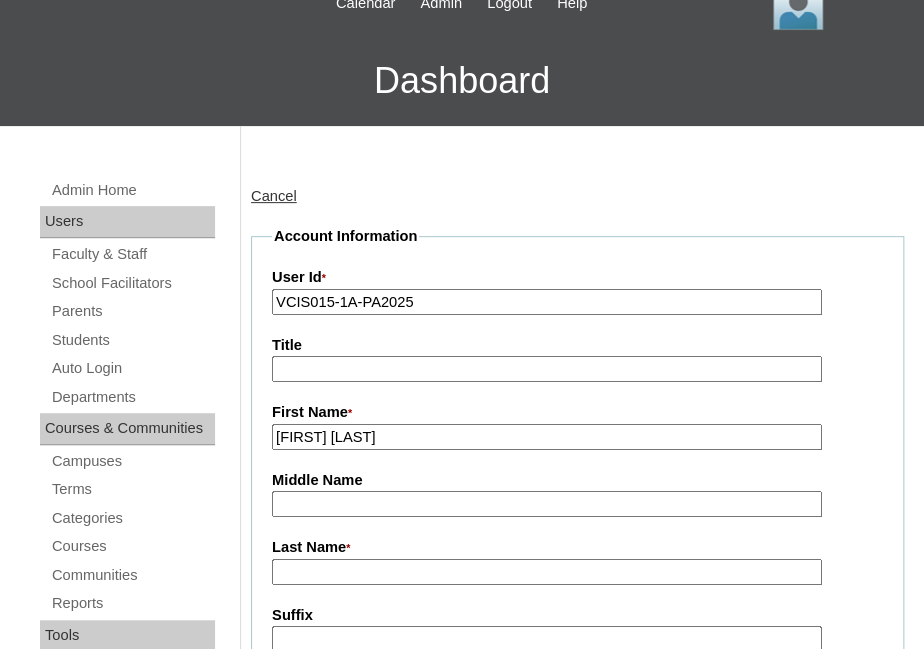 click on "Ceasar Zamoranos" at bounding box center [547, 437] 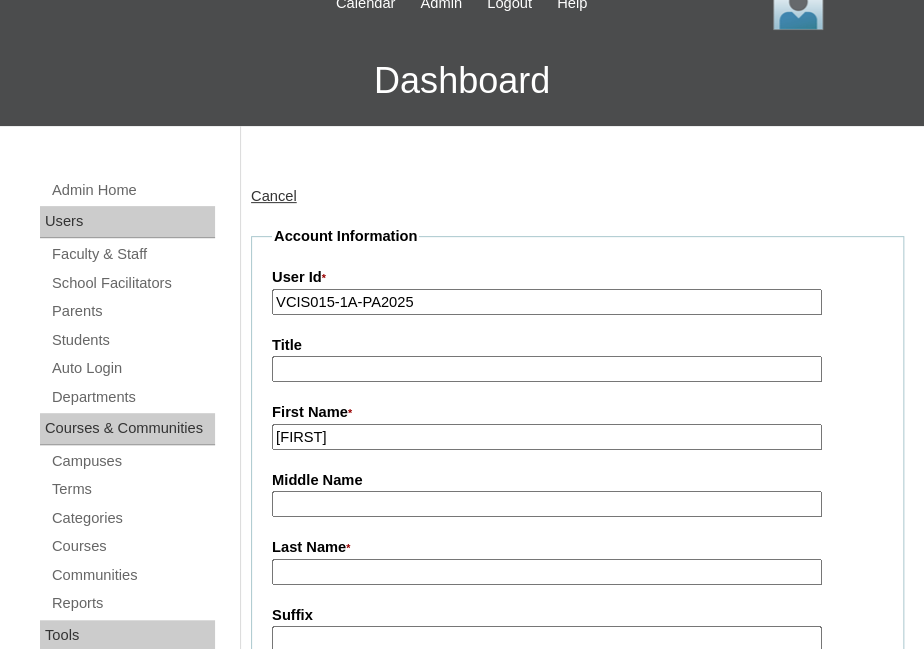 type on "Ceasar" 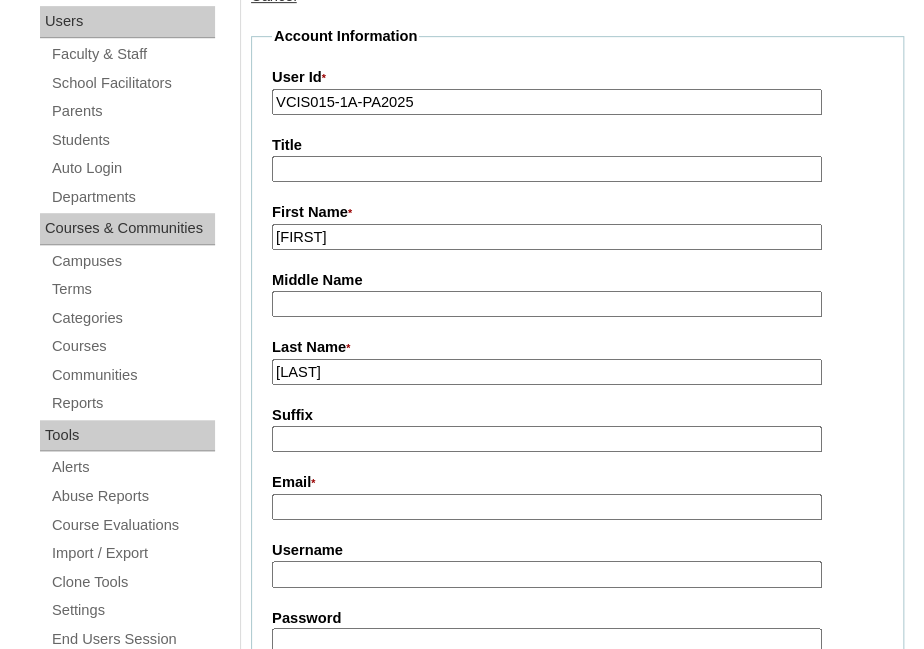 scroll, scrollTop: 330, scrollLeft: 0, axis: vertical 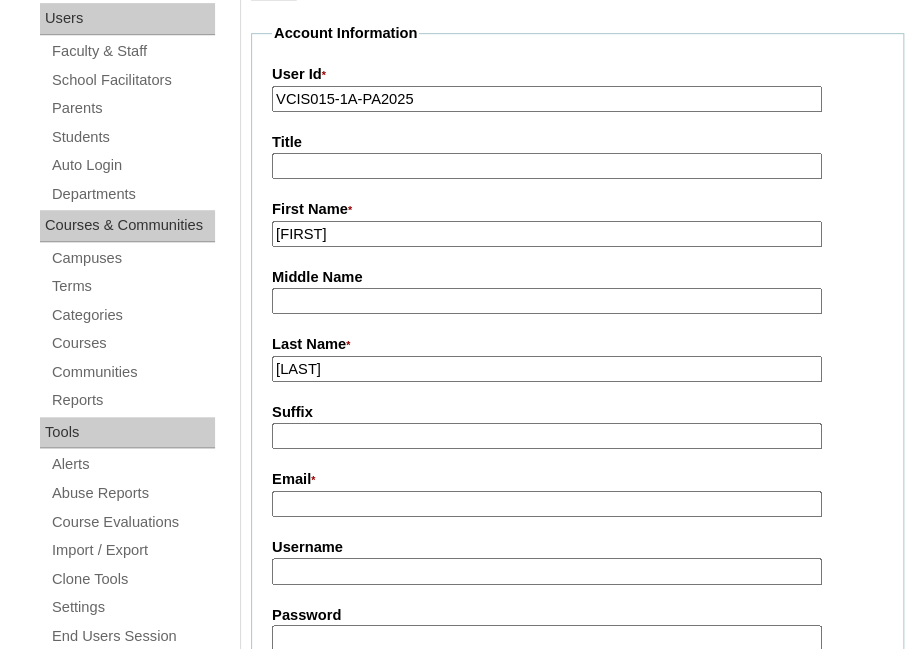 type on "Zamoranos" 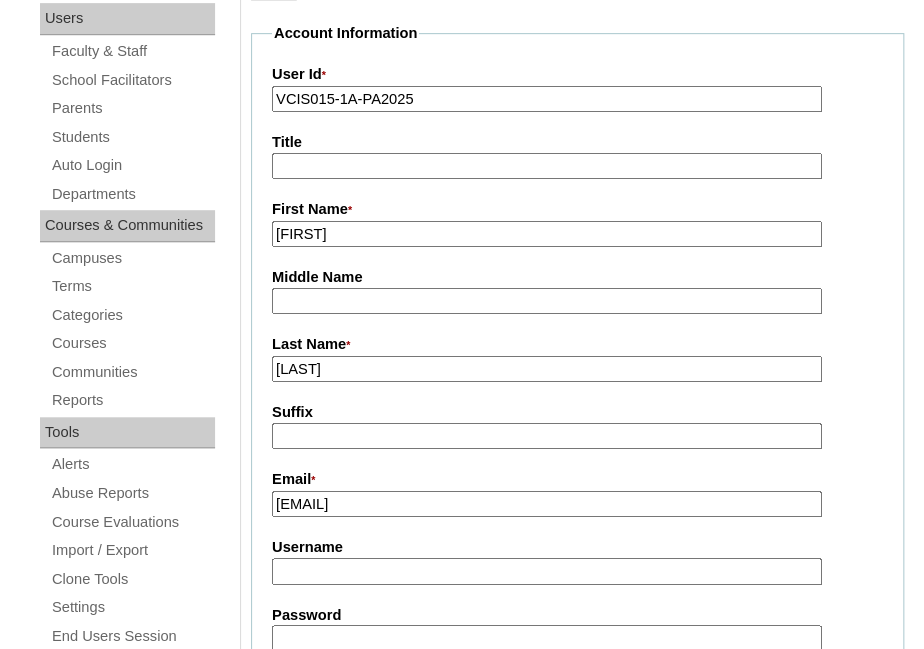 type on "nzuezamoranos@gmail.com" 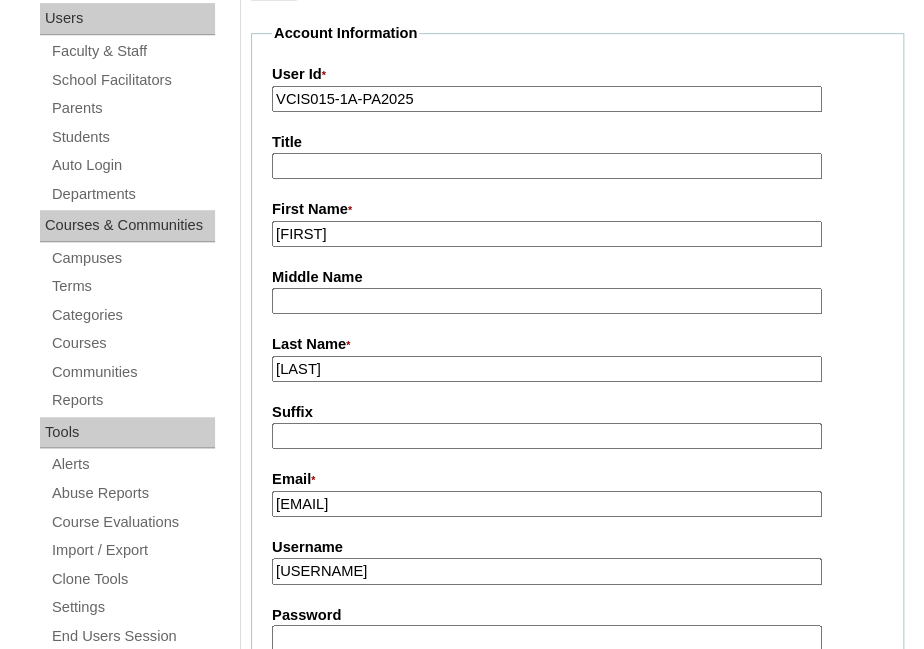 click on "czamoranos2025	AYsJbr" at bounding box center [547, 571] 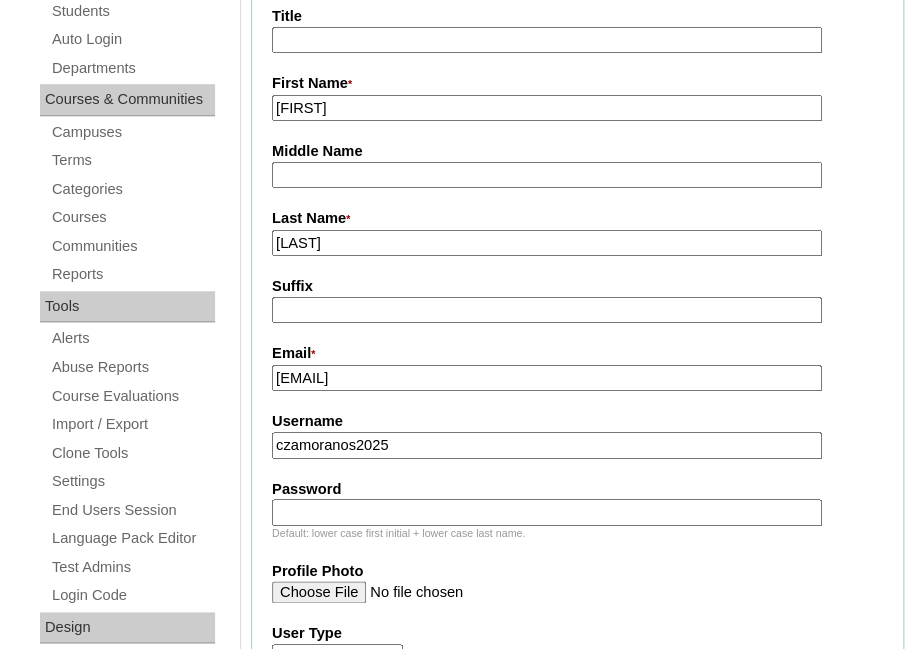 scroll, scrollTop: 457, scrollLeft: 0, axis: vertical 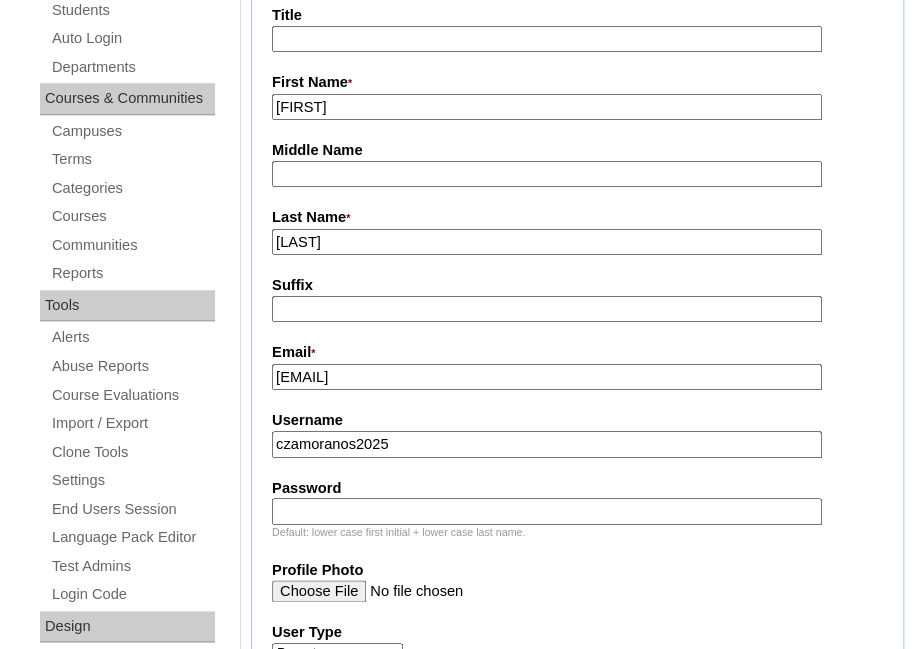 type on "czamoranos2025" 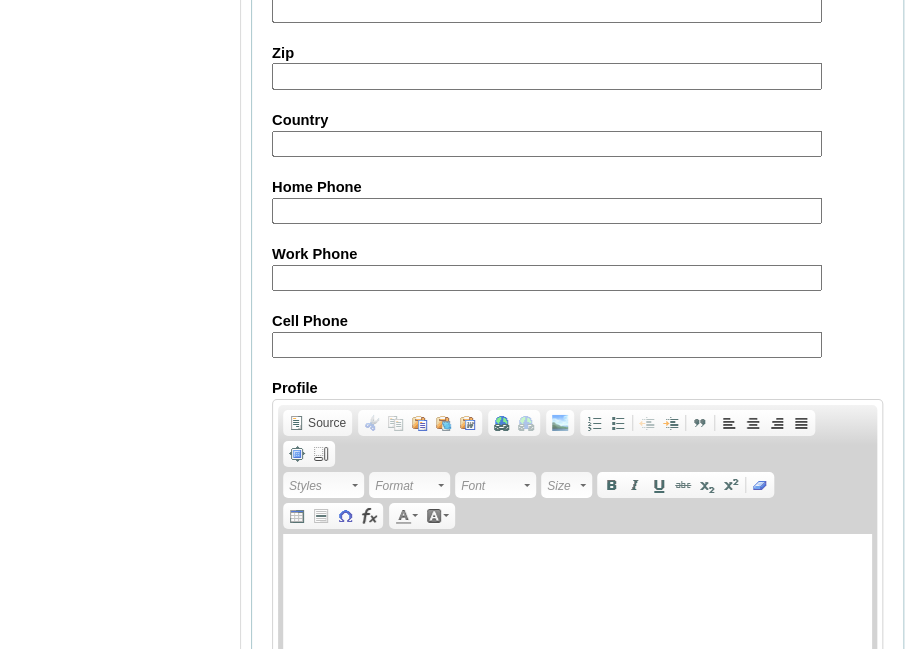scroll, scrollTop: 1995, scrollLeft: 0, axis: vertical 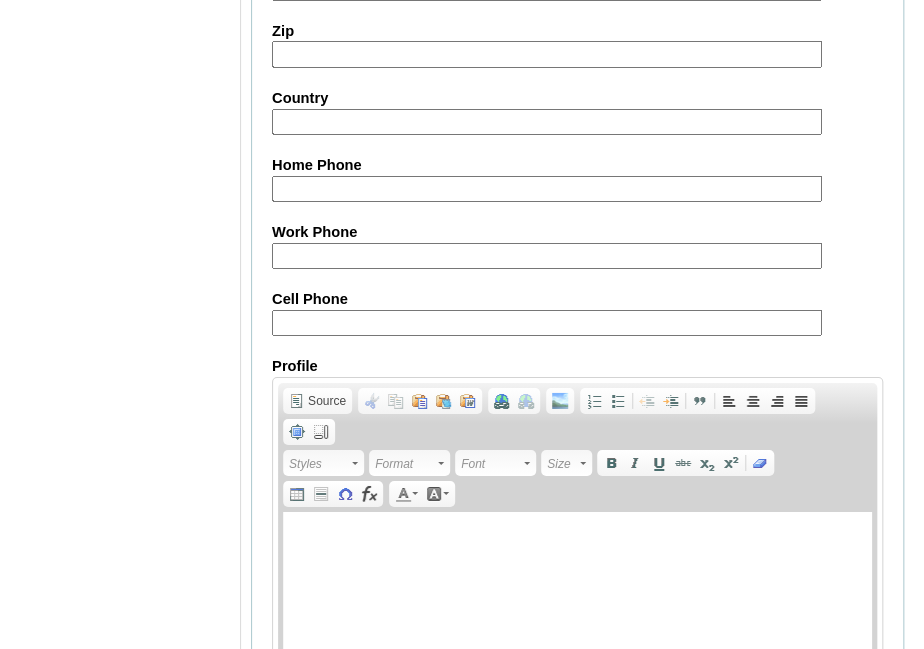type on "AYsJbr" 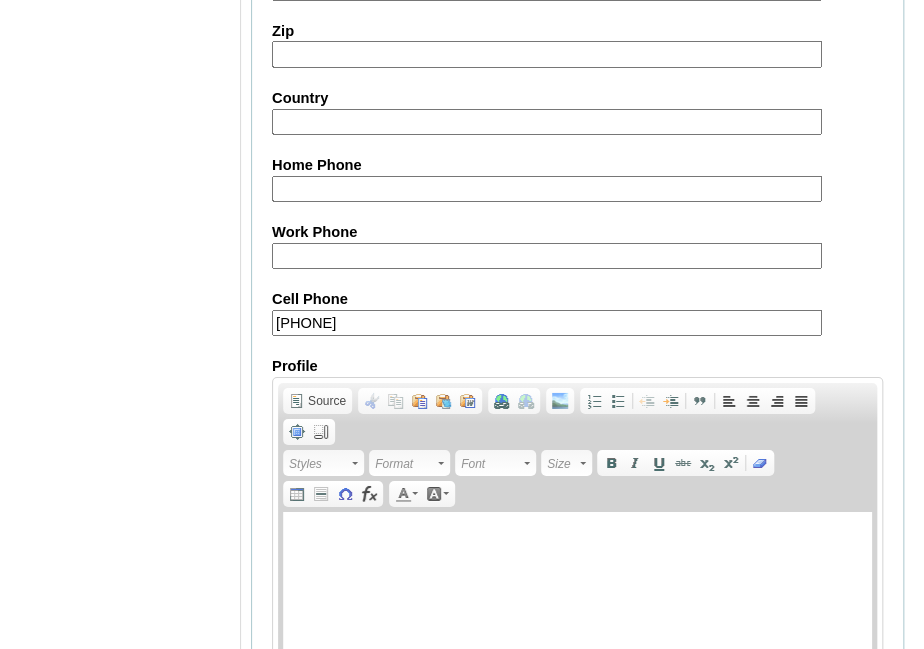 paste on "63-9175169409" 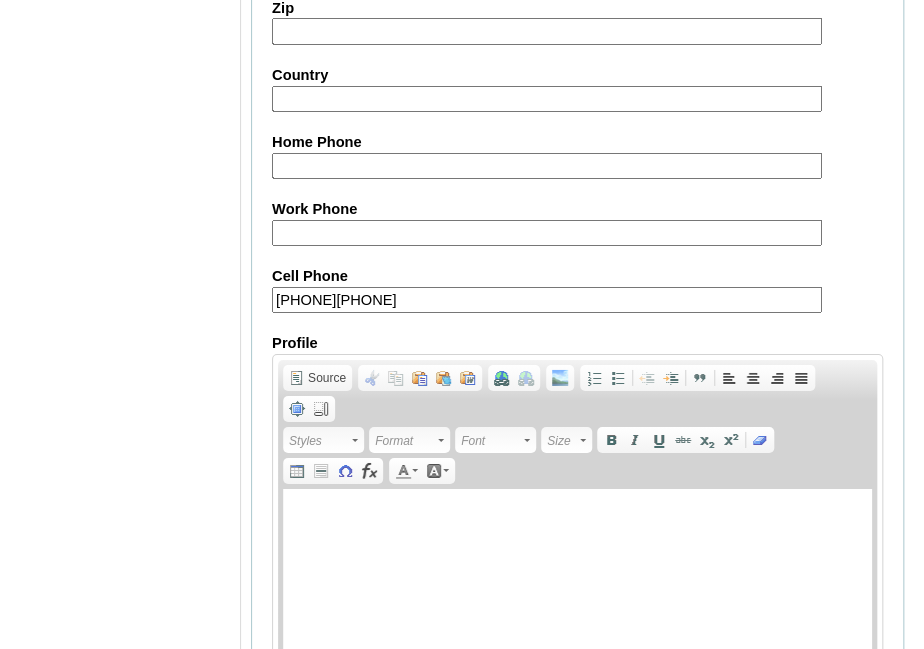 scroll, scrollTop: 2018, scrollLeft: 0, axis: vertical 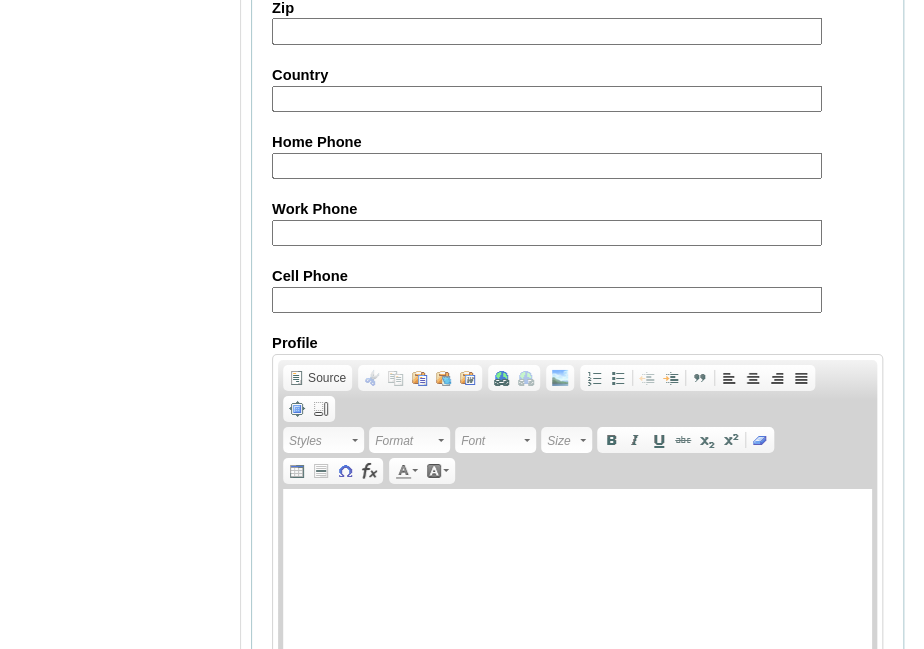 paste on "63-9175169409" 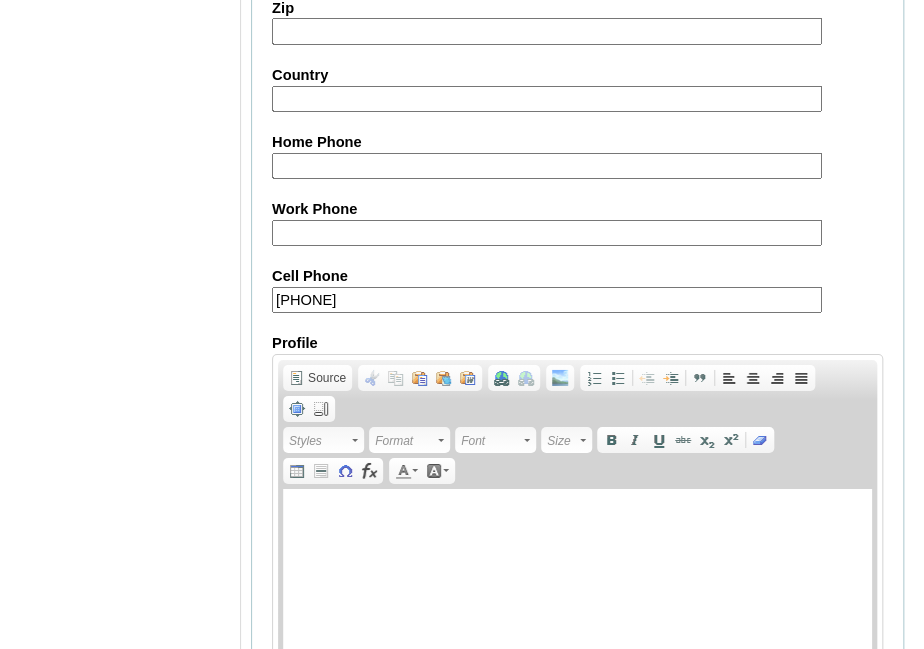 scroll, scrollTop: 2171, scrollLeft: 0, axis: vertical 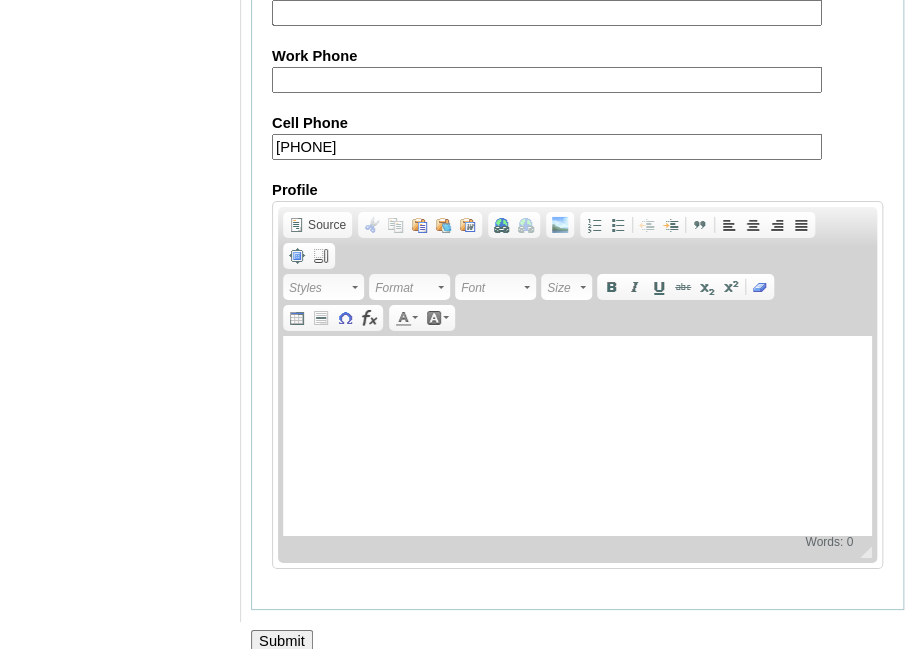 type on "63-9175169409" 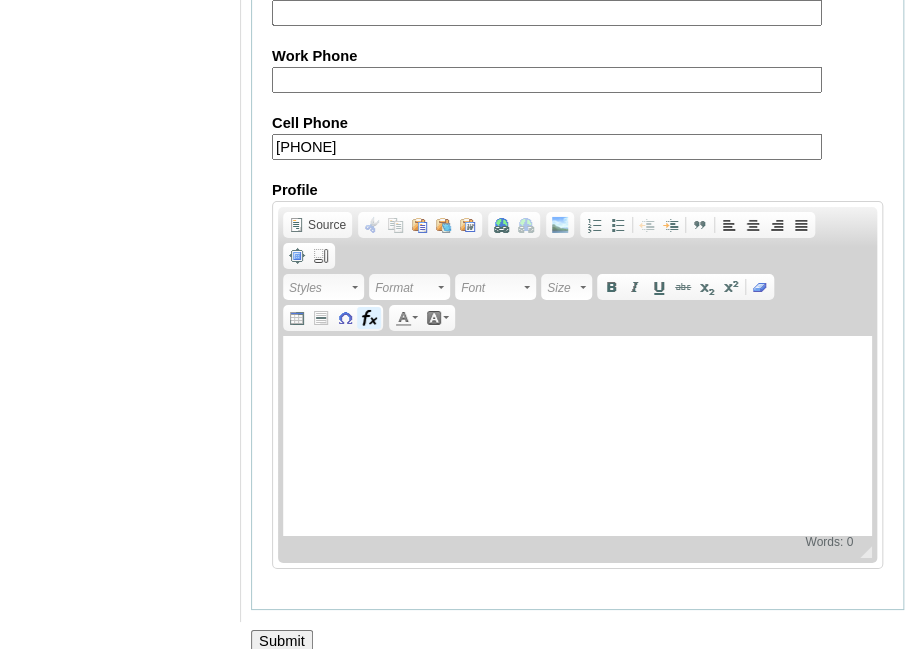 scroll, scrollTop: 1757, scrollLeft: 0, axis: vertical 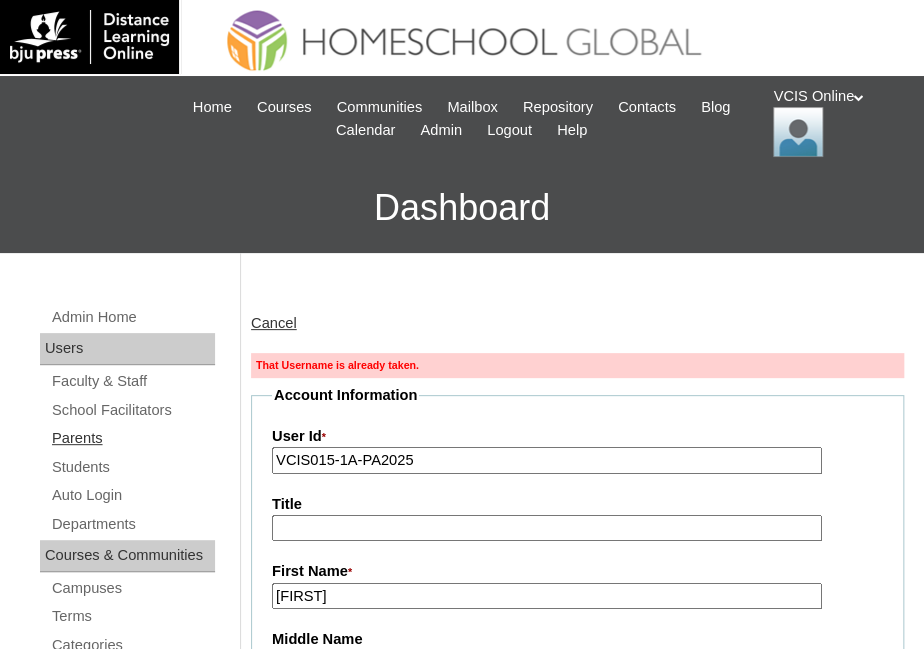 click on "Parents" at bounding box center (132, 438) 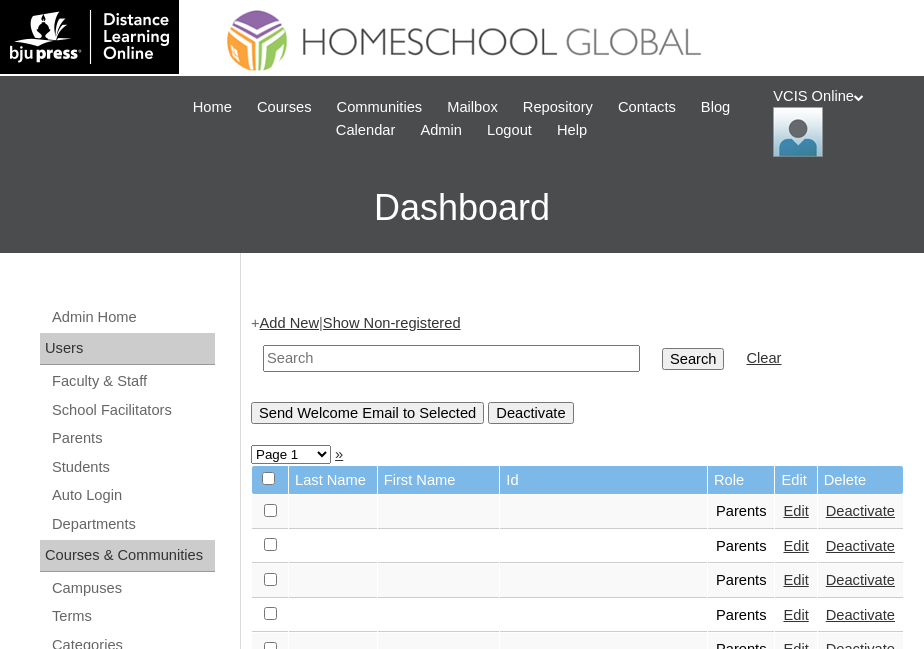 scroll, scrollTop: 0, scrollLeft: 0, axis: both 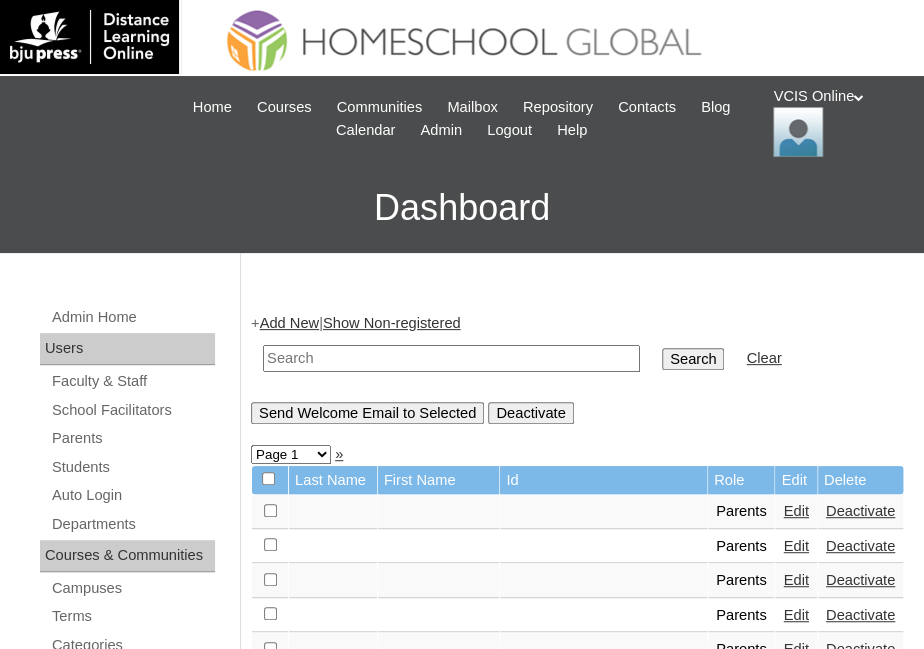 click at bounding box center [451, 358] 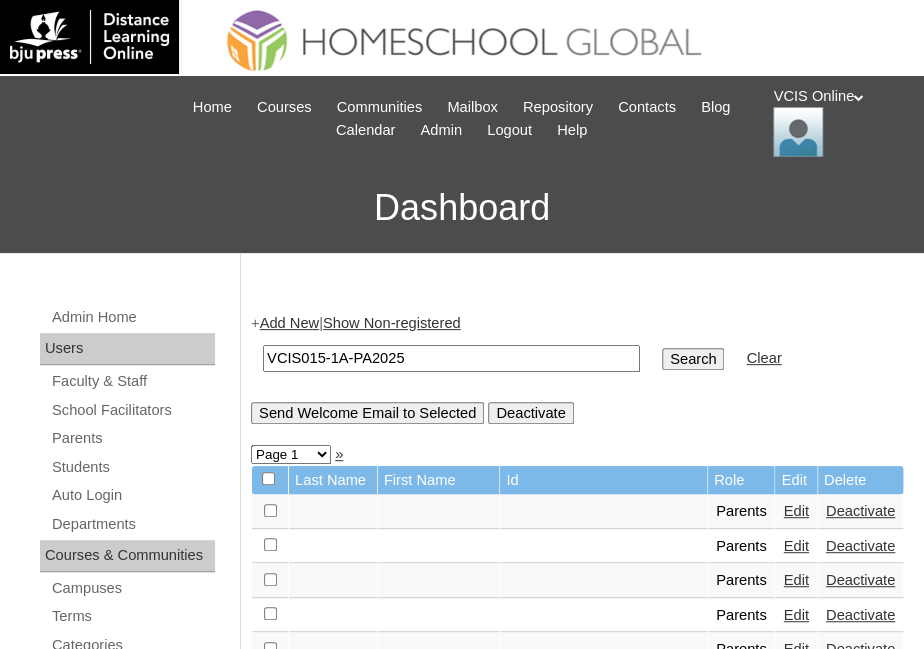 type on "VCIS015-1A-PA2025" 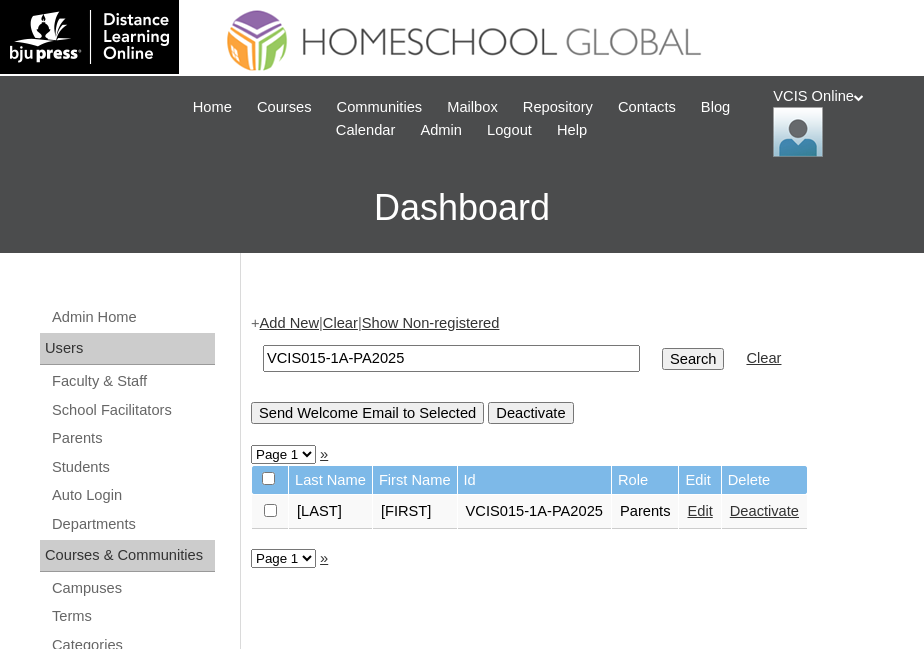 scroll, scrollTop: 0, scrollLeft: 0, axis: both 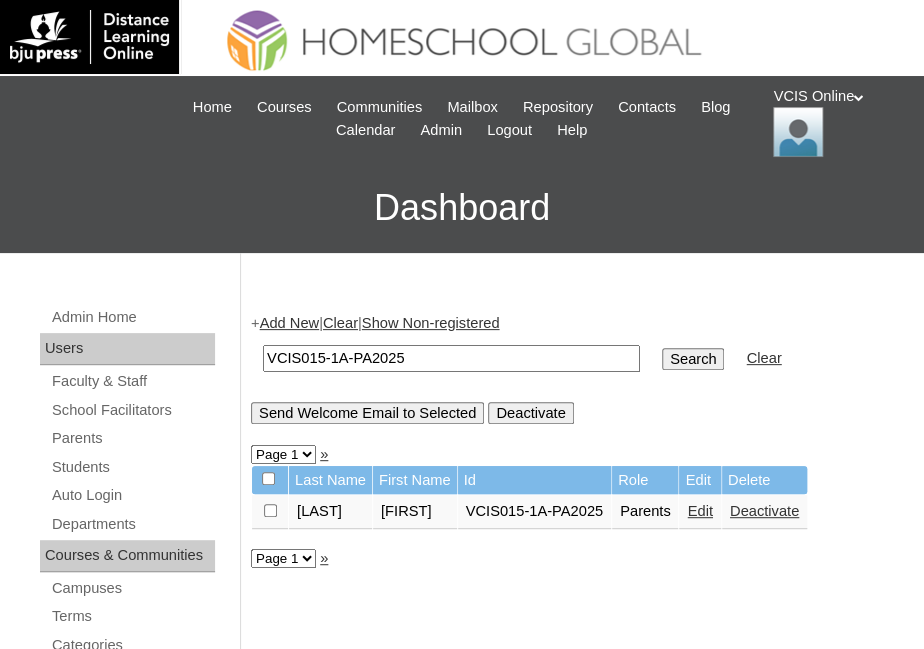 click on "Edit" at bounding box center [699, 511] 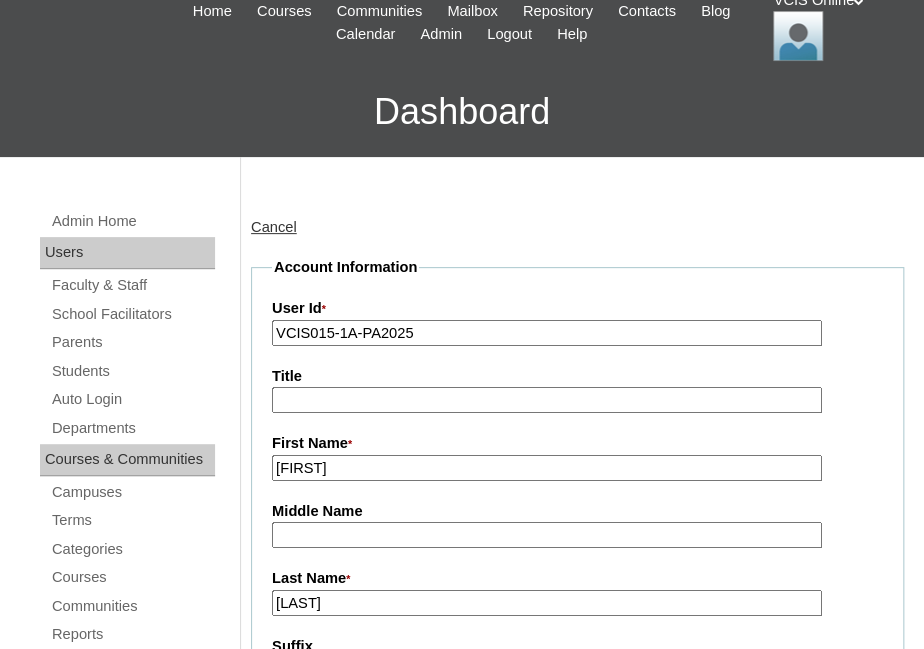 scroll, scrollTop: 98, scrollLeft: 0, axis: vertical 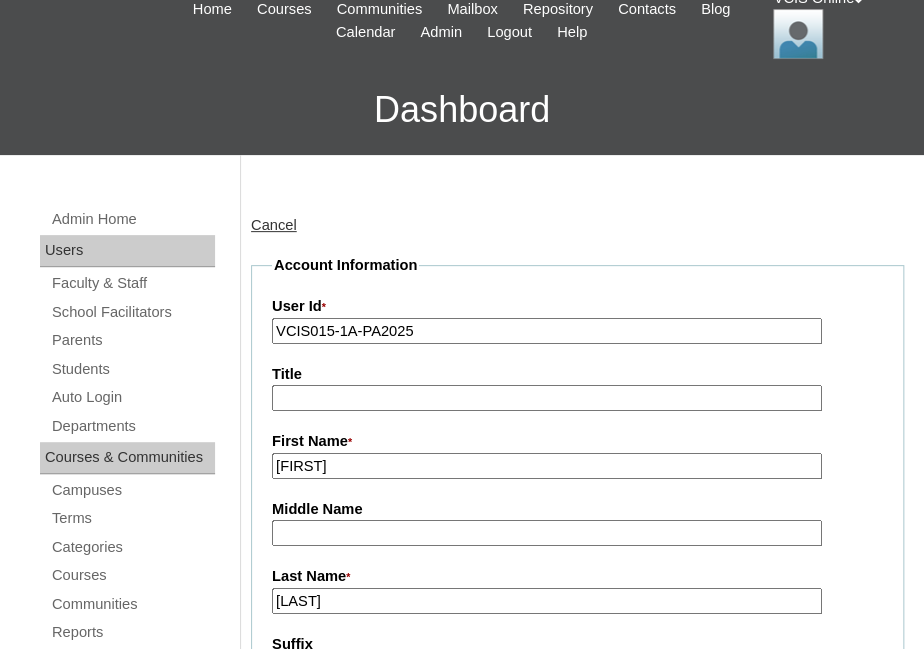 click on "Zamoranos" at bounding box center (547, 601) 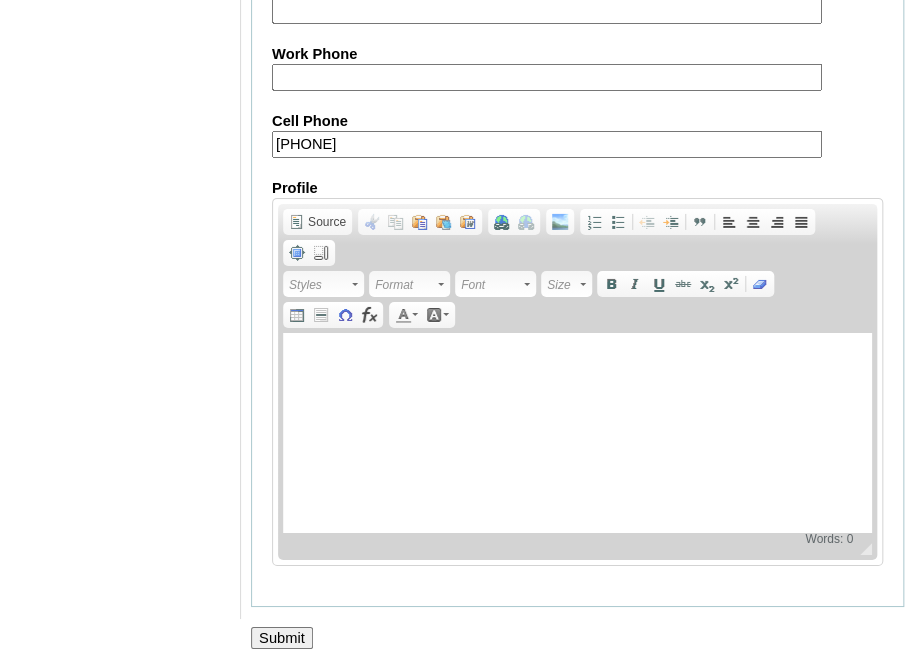 scroll, scrollTop: 2097, scrollLeft: 0, axis: vertical 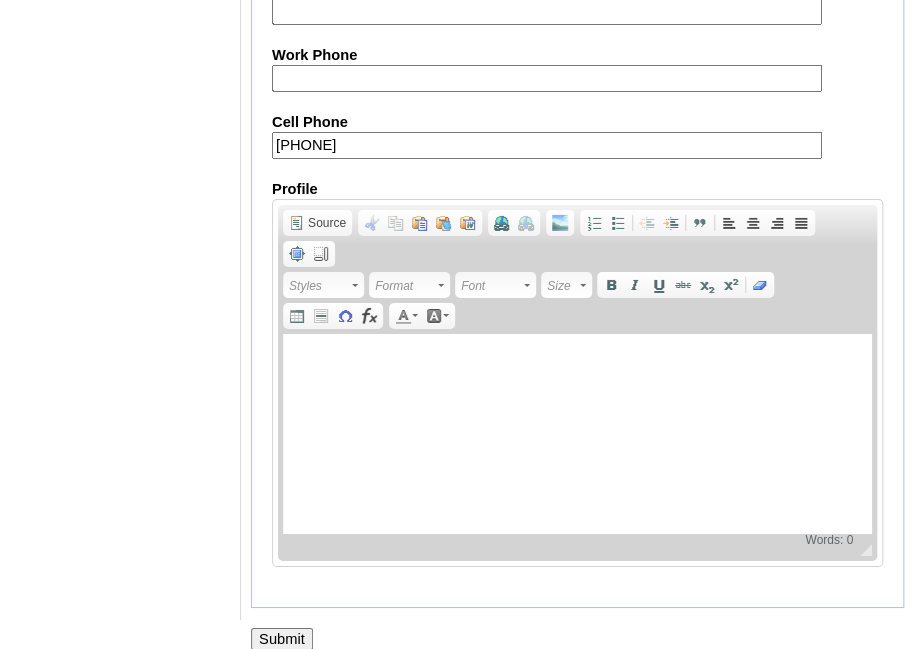 type on "Zamoranos(2025)" 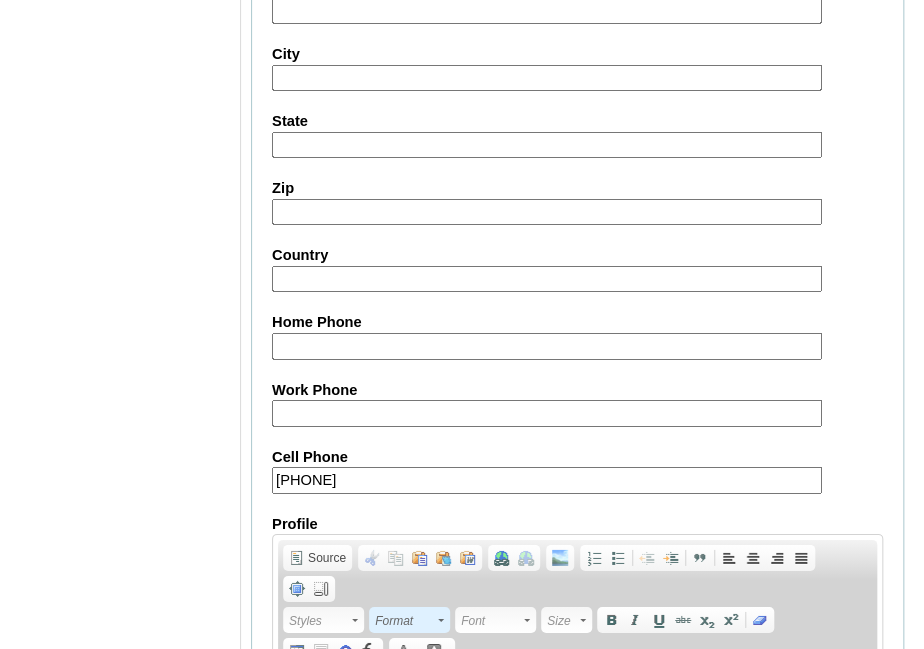 scroll, scrollTop: 1724, scrollLeft: 0, axis: vertical 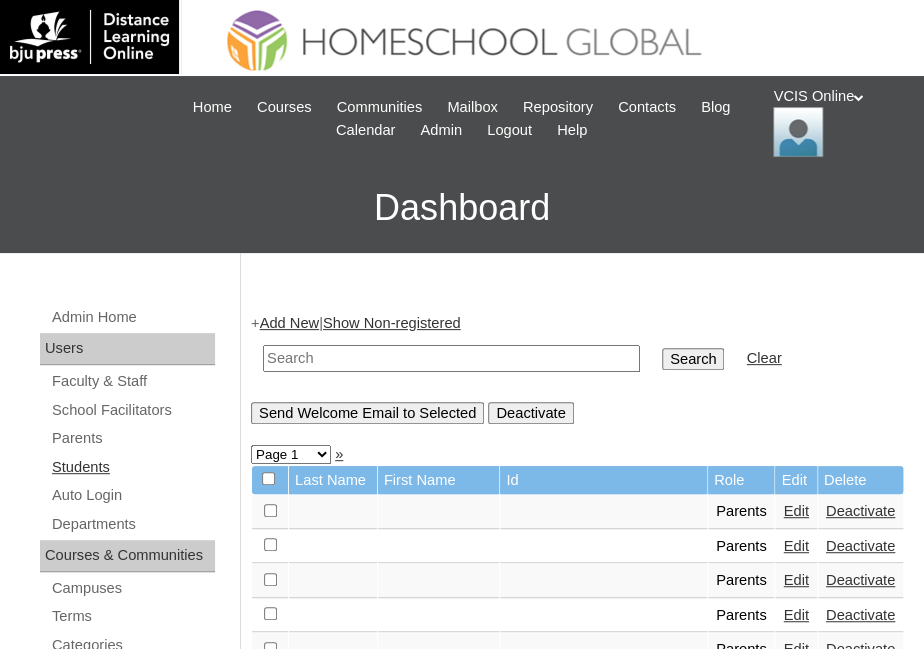 click on "Students" at bounding box center (132, 467) 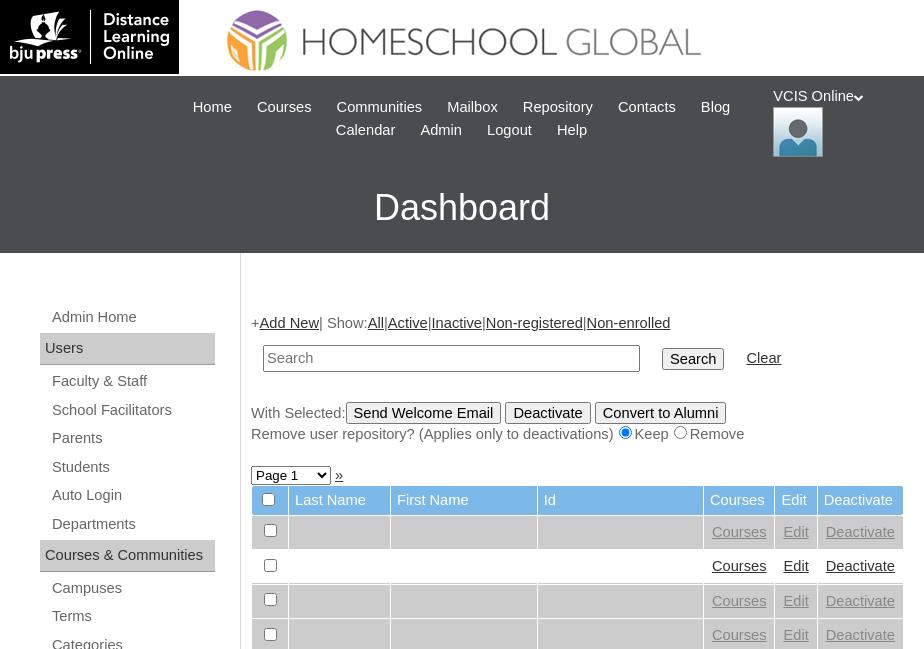 scroll, scrollTop: 0, scrollLeft: 0, axis: both 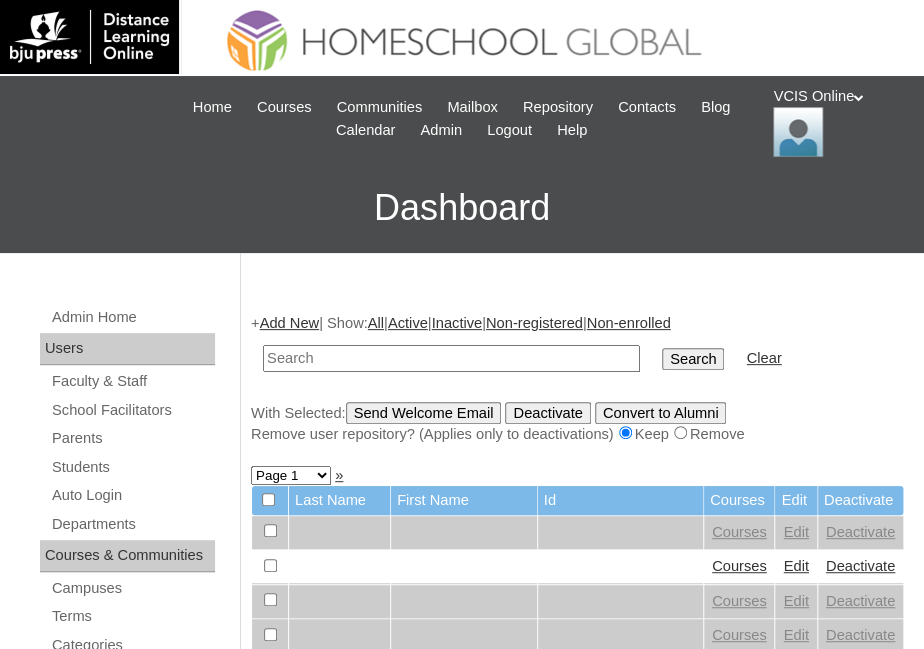 click on "Add New" at bounding box center (289, 323) 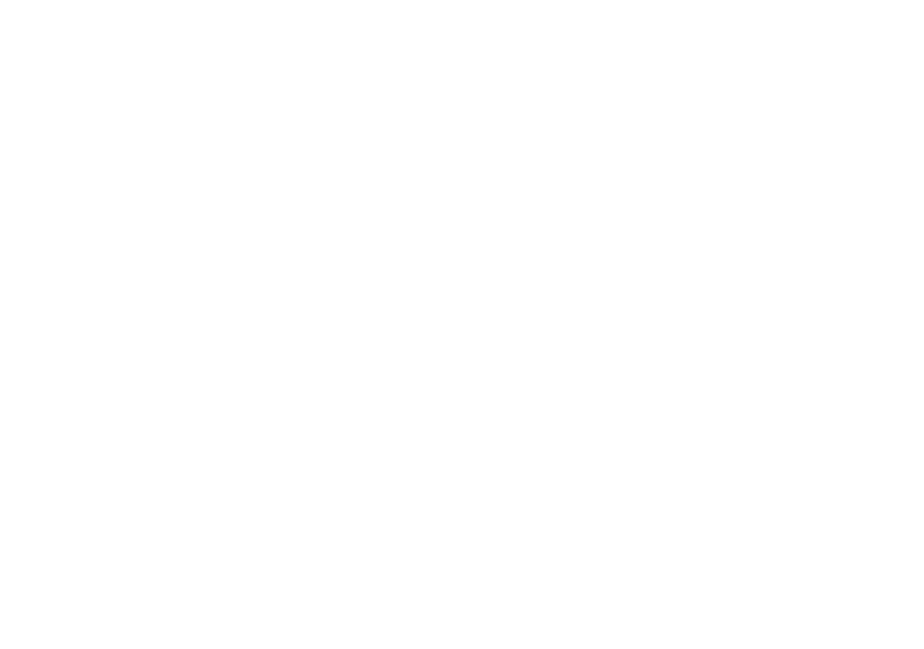 scroll, scrollTop: 0, scrollLeft: 0, axis: both 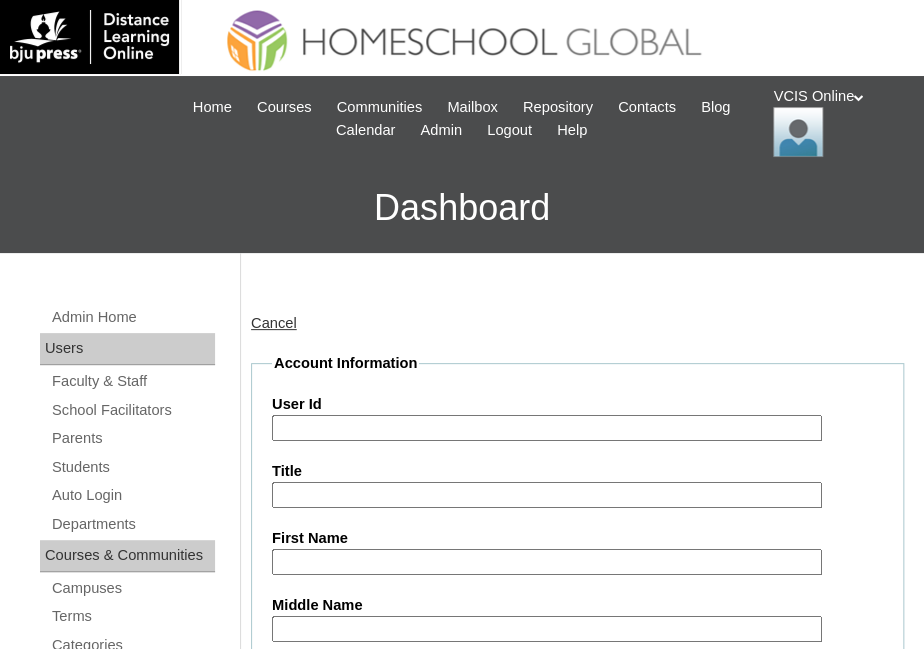 click on "User Id" at bounding box center (547, 428) 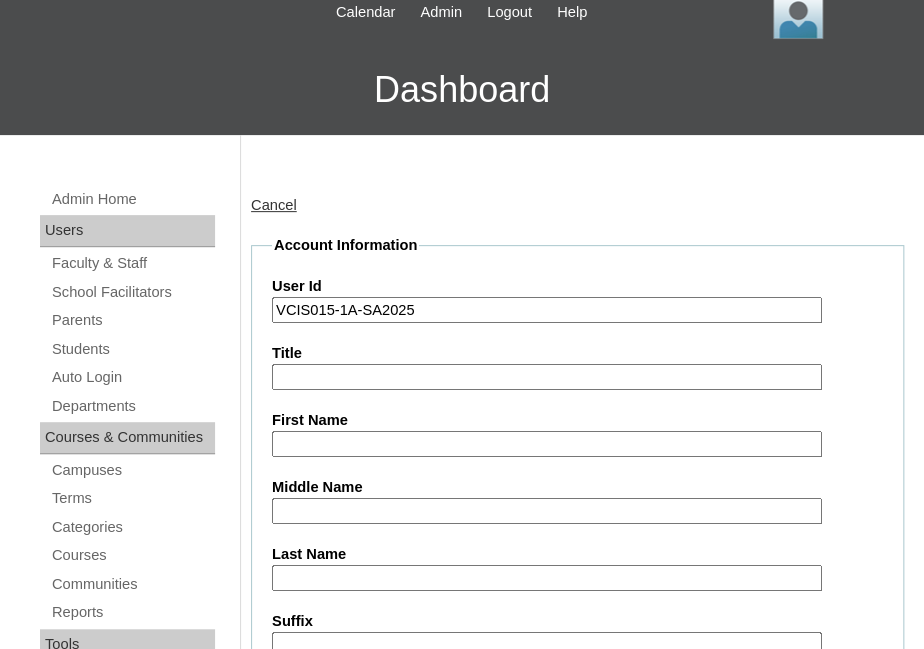 scroll, scrollTop: 119, scrollLeft: 0, axis: vertical 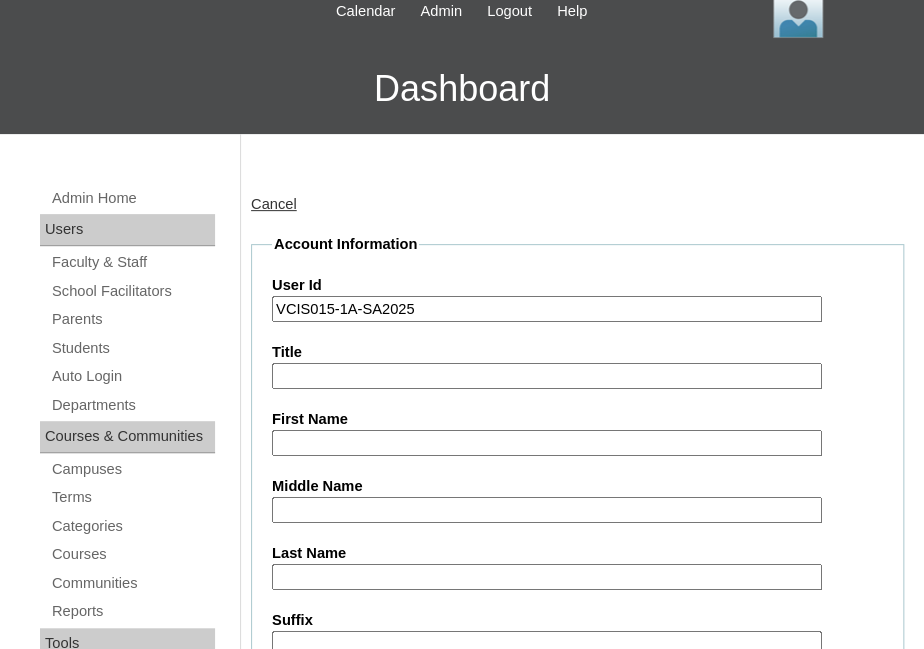 type on "VCIS015-1A-SA2025" 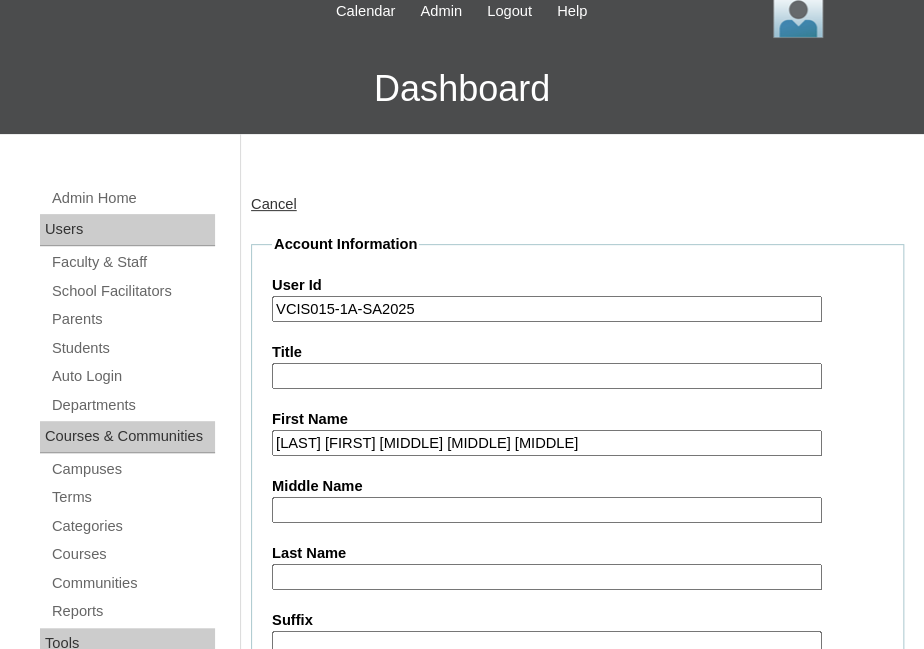drag, startPoint x: 437, startPoint y: 440, endPoint x: 663, endPoint y: 439, distance: 226.00221 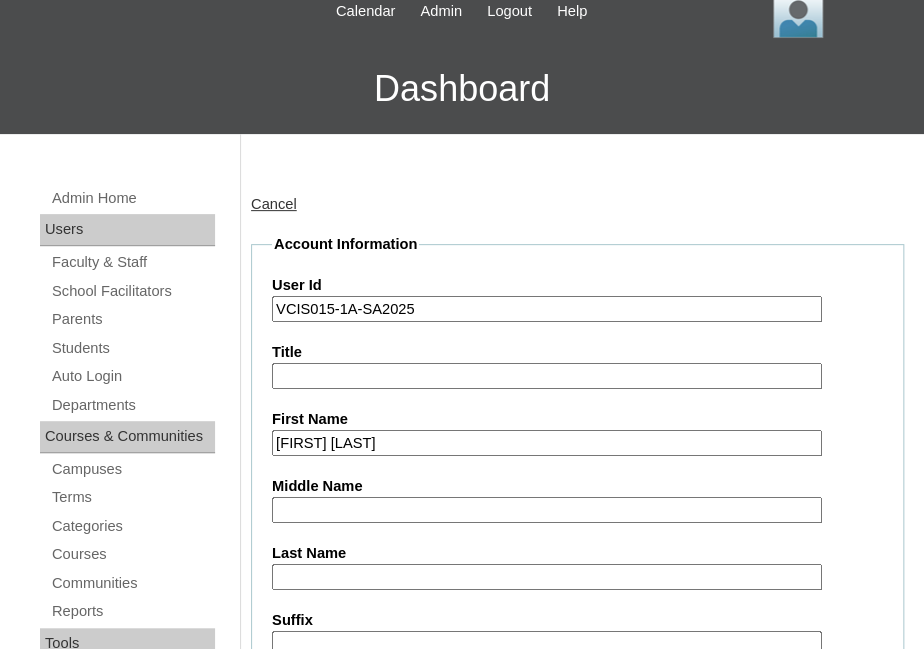type on "[FIRST] [LAST]" 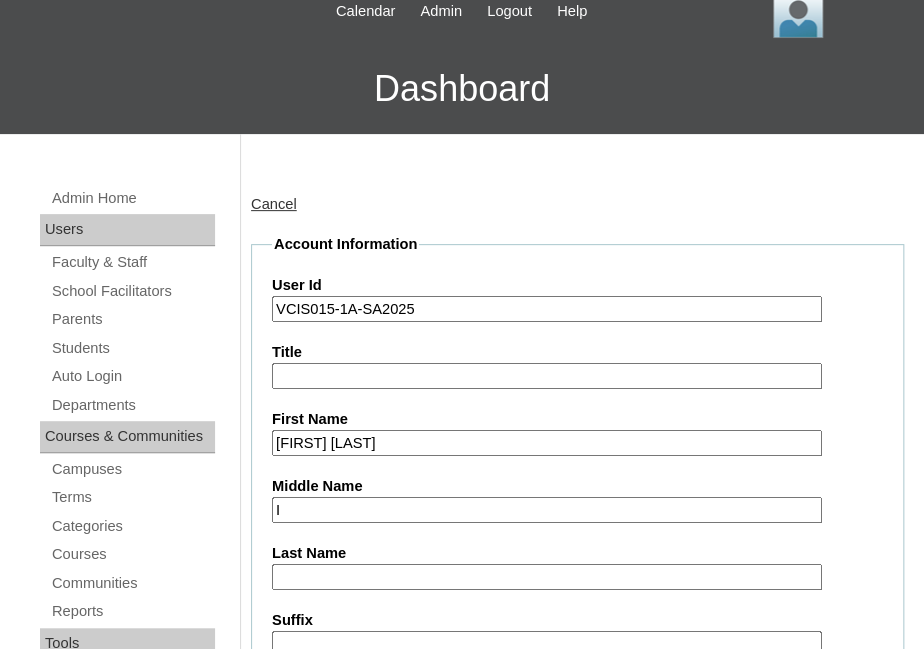 paste on "[LAST]" 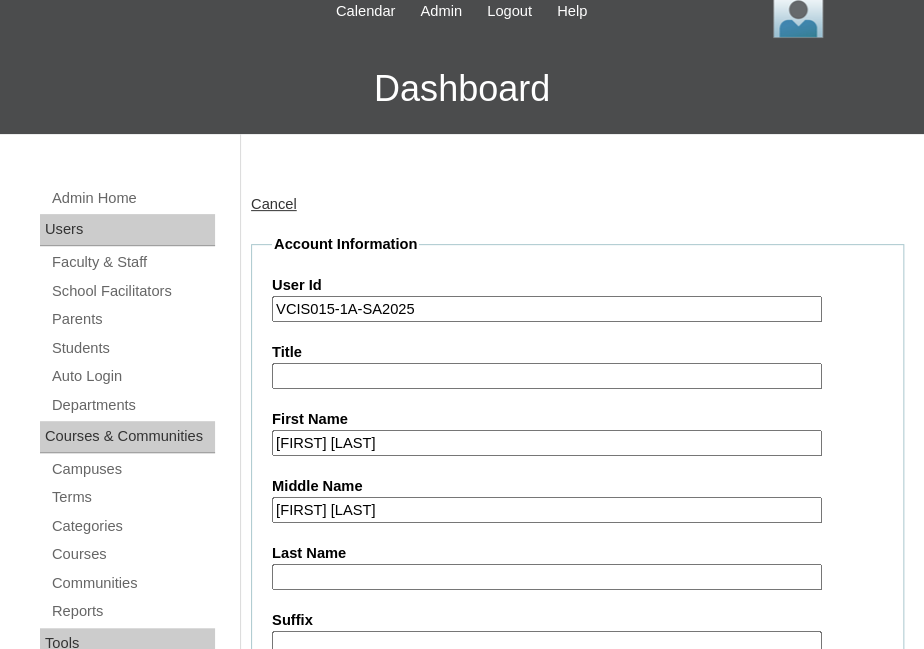click on "Last Name" at bounding box center (547, 577) 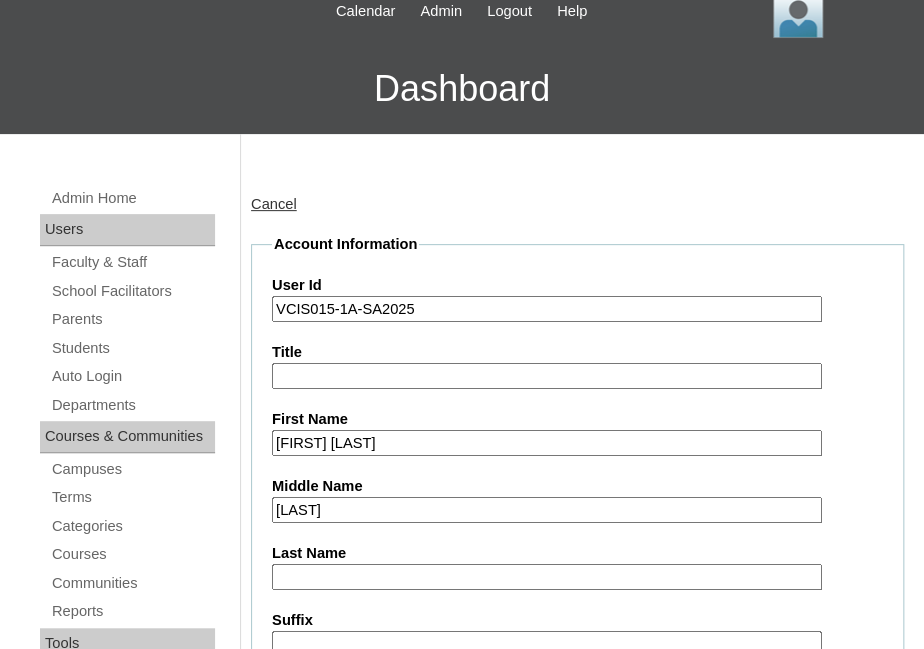 type on "[LAST]" 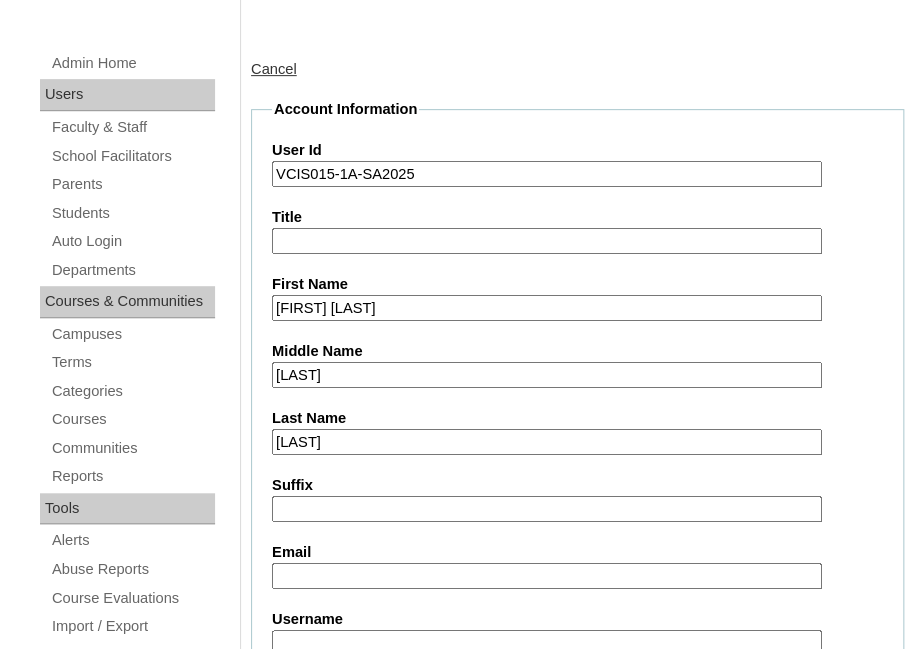 scroll, scrollTop: 370, scrollLeft: 0, axis: vertical 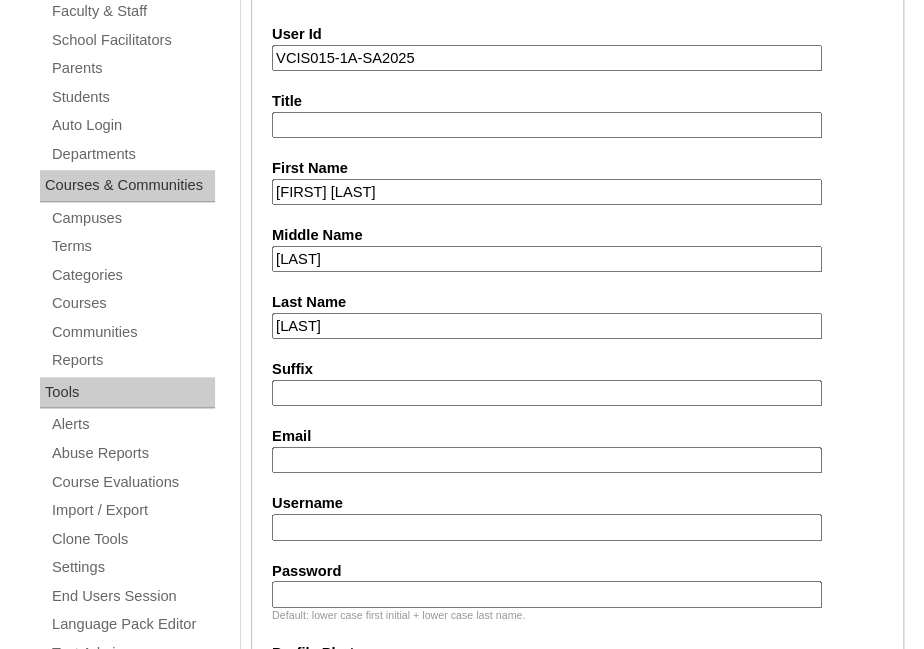 type on "[LAST]" 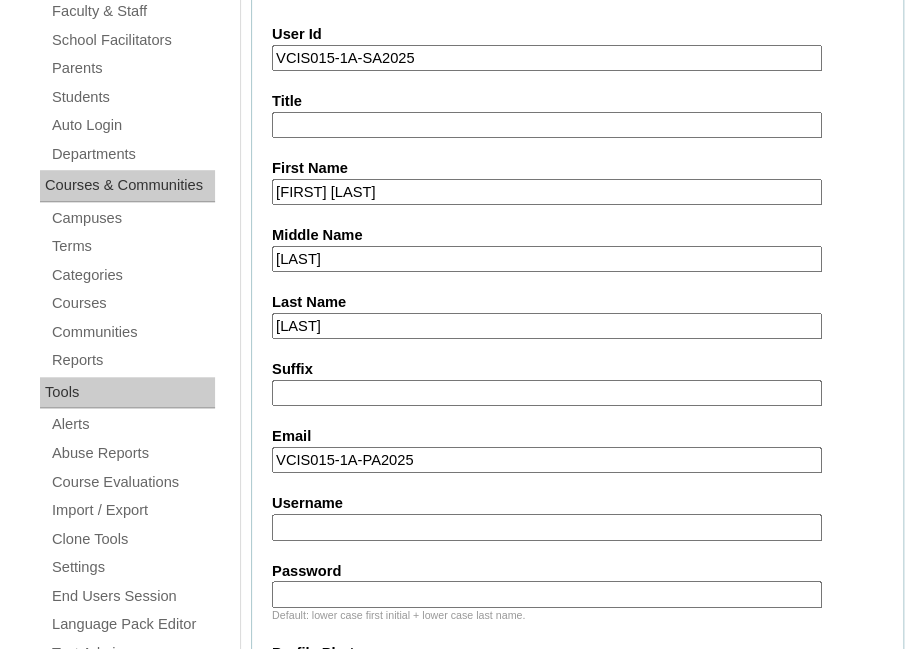 scroll, scrollTop: 520, scrollLeft: 0, axis: vertical 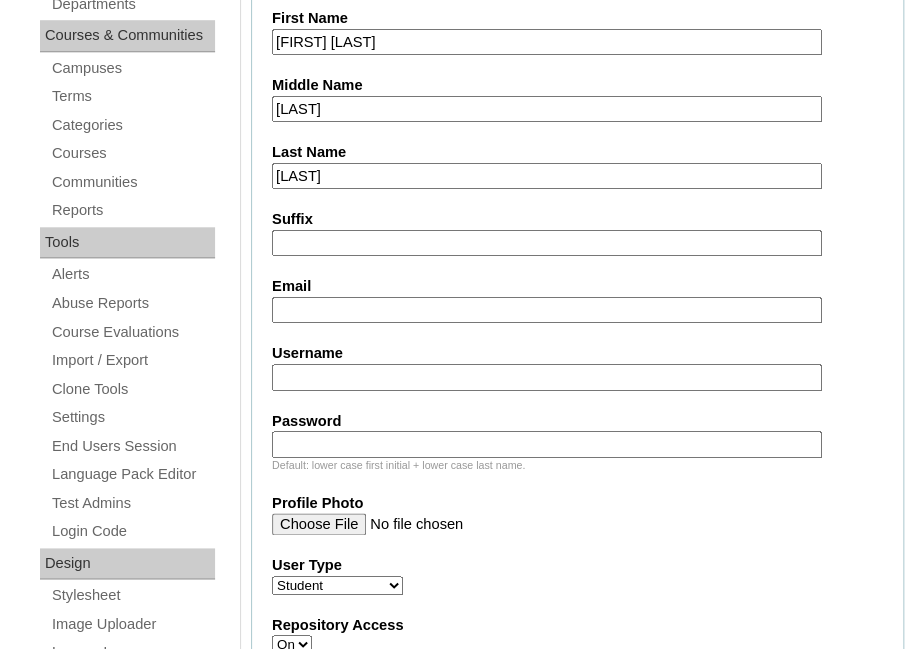 paste on "VCIS015-1A-PA2025" 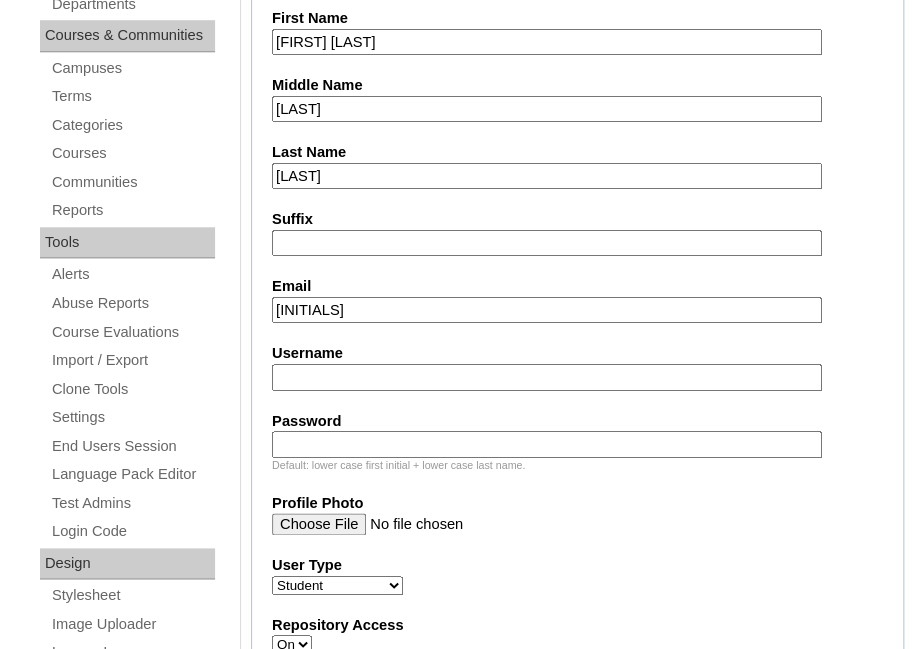 type on "[EMAIL]" 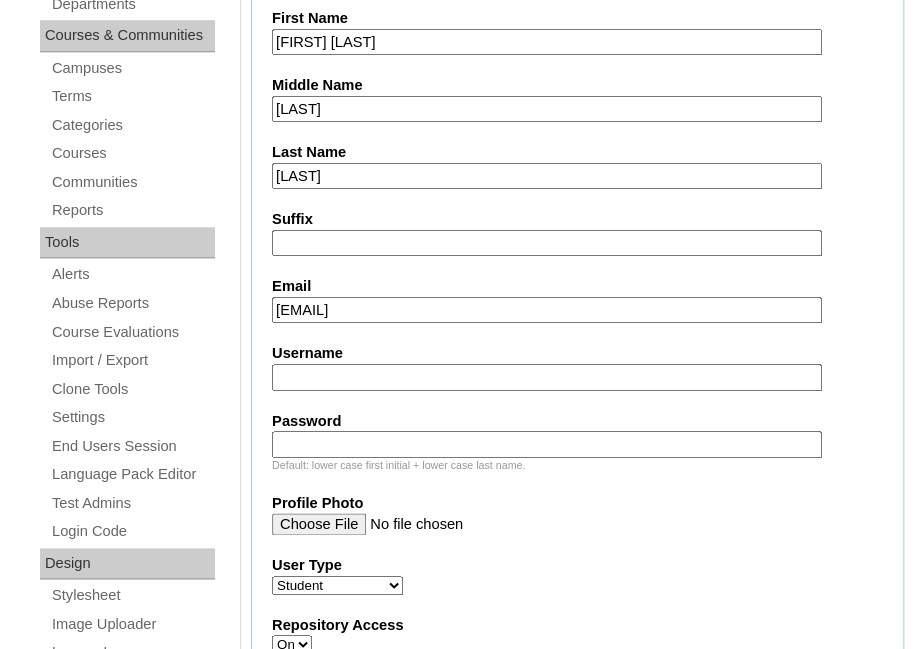 click on "Username" at bounding box center (547, 377) 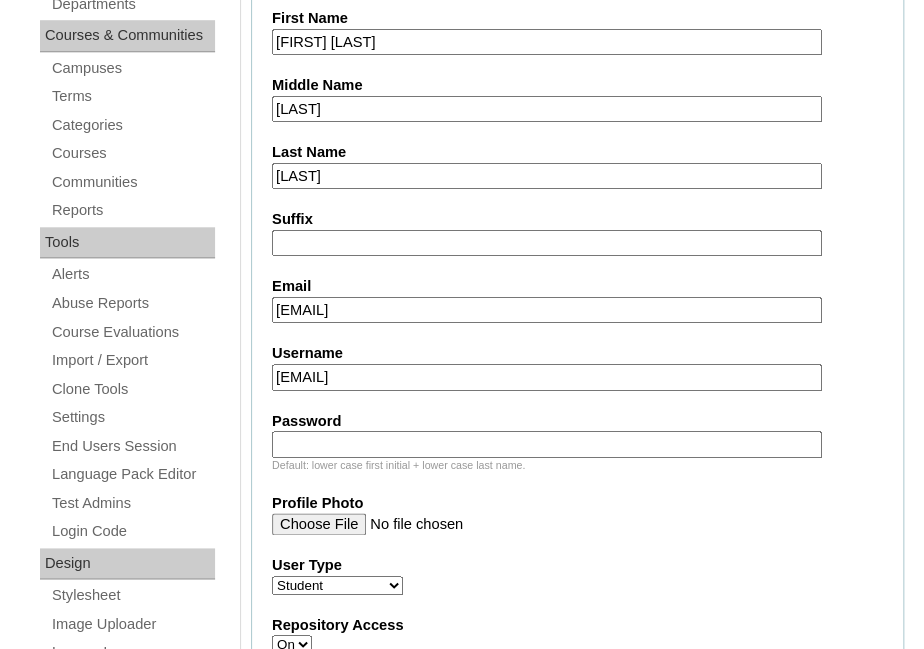 paste on "[EMAIL]" 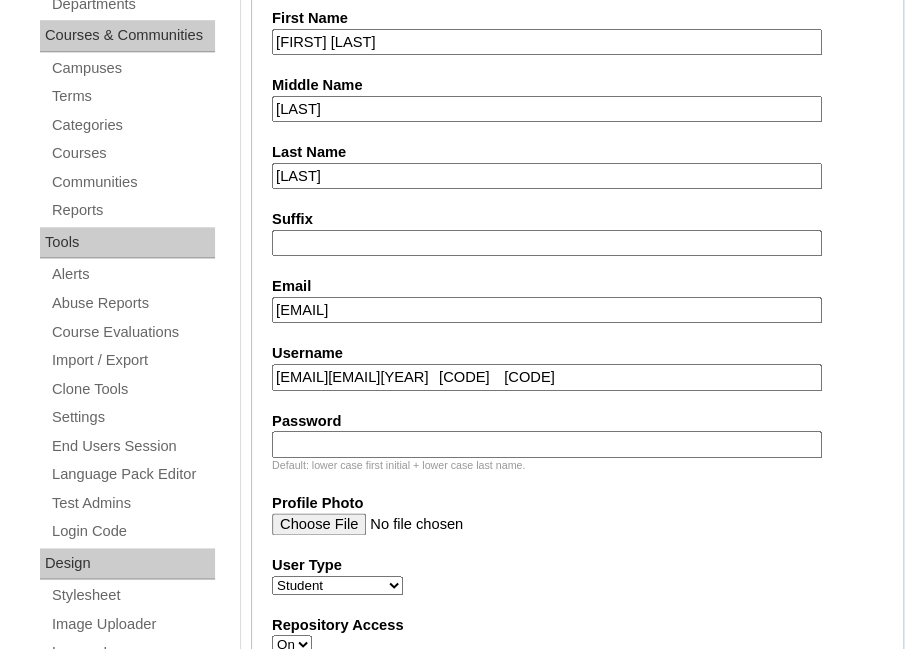 click on "[EMAIL][EMAIL][YEAR]	[CODE]	[CODE]" at bounding box center [547, 377] 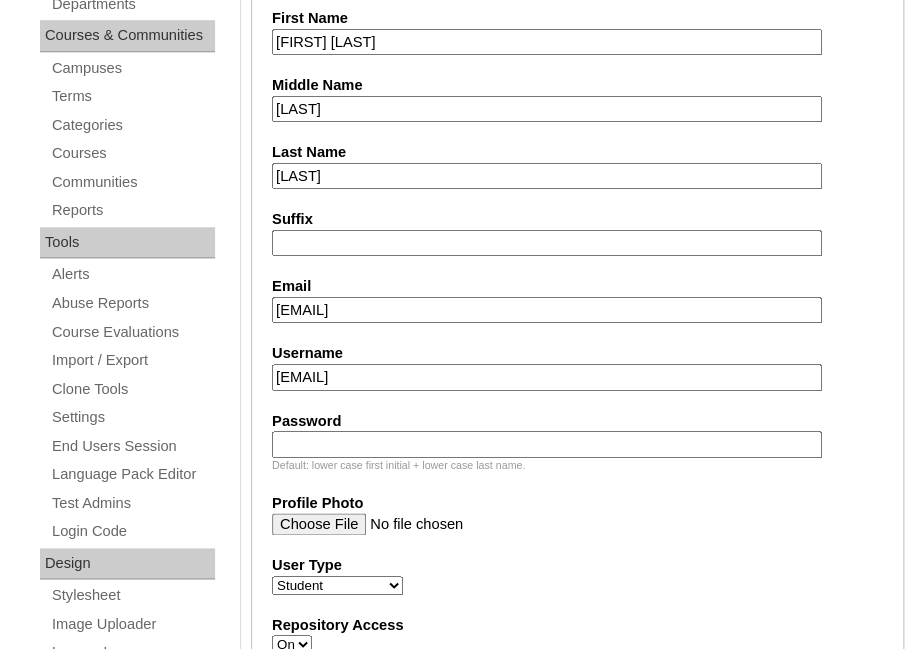 click on "[EMAIL]" at bounding box center [547, 377] 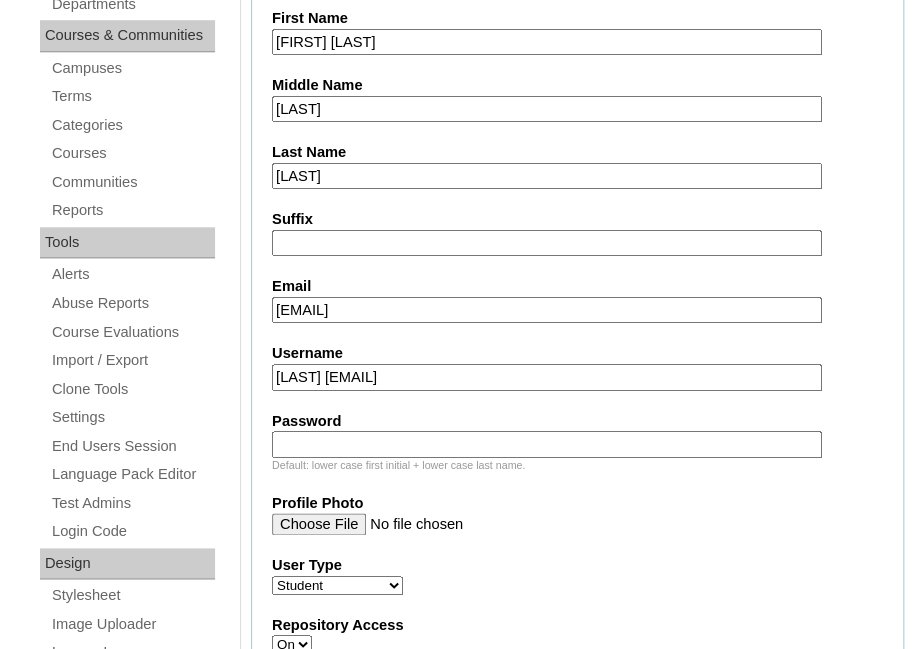 type on "[LAST] [EMAIL]" 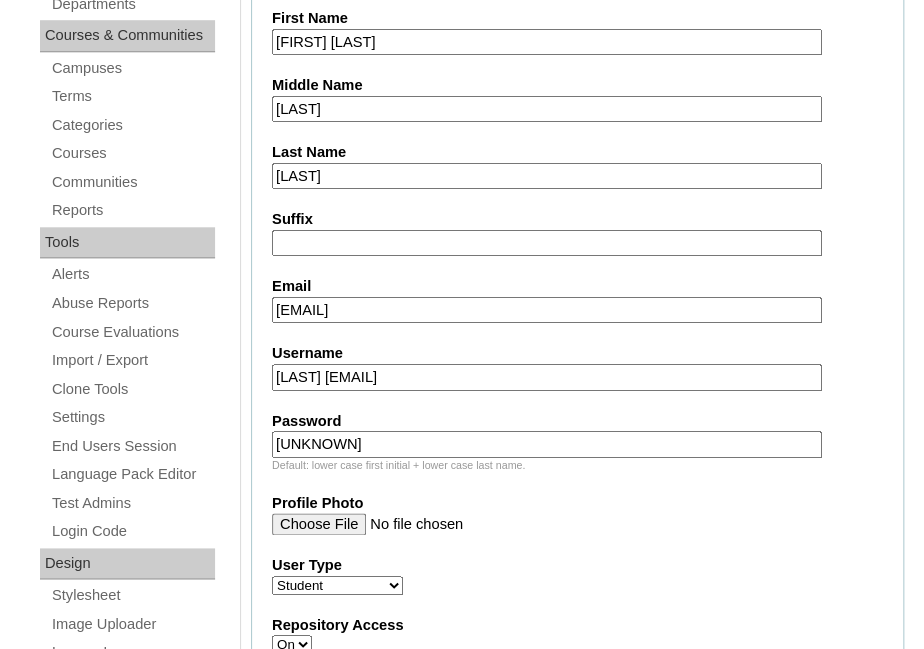 scroll, scrollTop: 697, scrollLeft: 0, axis: vertical 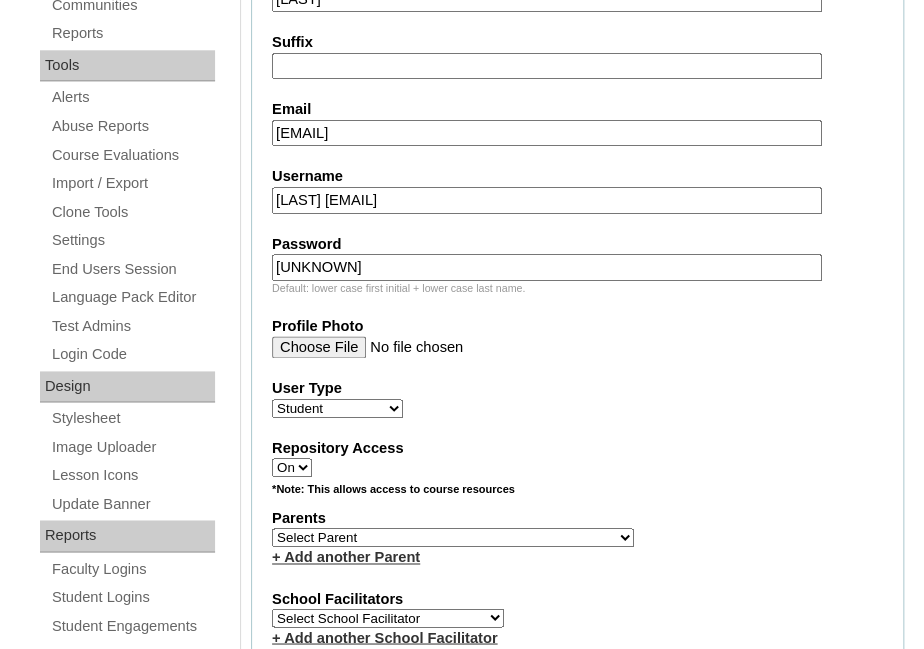 type on "[UNKNOWN]" 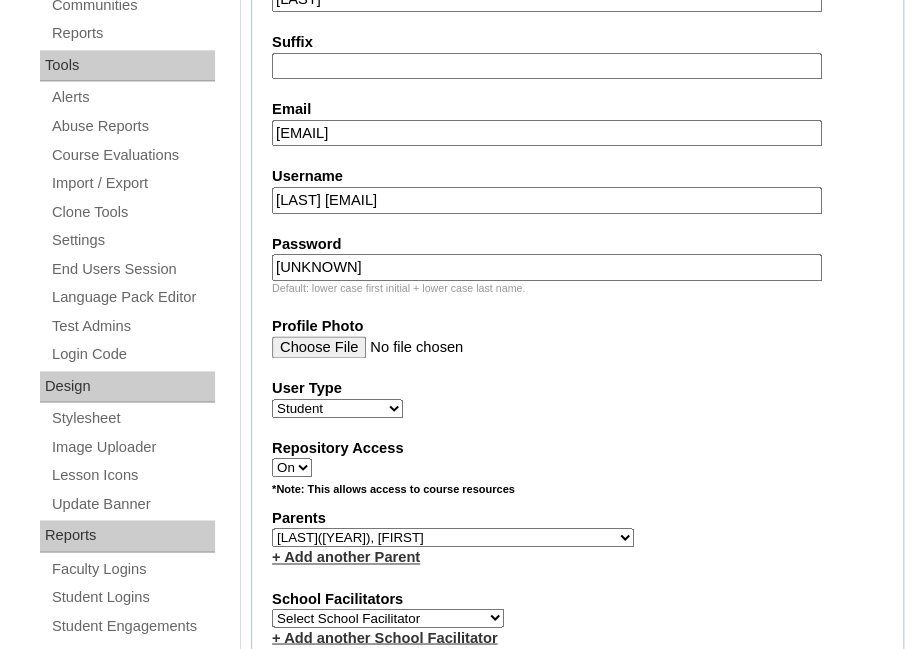 click on "Select Parent
,
,
,
,
,
,
,
,
,
,
,
,
,
,
,
,
,
,
,
,
,
,
,
,
,
,
,
,
,
,
,
,
,
,
,
,
,
,
,
, Earl
, Leona Mae
, Mark and Rem Facilitators Account
Abastillas, Ruby Anne
Adelantar, Christine
AGUILAR, PAULA BIANCA DE GUIA
AGUTO ABAD, MARIA KIMBERLY
Allego, (OLD) Jacqueline V.
Apostol (2025), Ma. Angelique
Arabia, Joy Pauline
Arca, Marinela
ARINGAY, Rona
AUSTRIA	, GENIE (2023)
Bahtiyorovic Mahkamov, Umid
Bajarias 2025, Ma. Luz
Balay , Jennie Rose
Balingit, 2025, Jennith
BALISBIS (2025), CHAREEN
Balubayan , Bleszl Grace
Banez, Mary Karmilita
Bayudan., Charo
Benitez, Maria Christina
Boosten, April Aro
Braga, Pilita Castro
Braga (new), Pilita
Briones, Keziah
Buncio, Sophia Ellen
Caalim, Kathleen Grace
Calangian (2025), Dexter
Cani (2025), Michelle Anne
Canlas, Maria Criselda
Carino (OLD), Catherina" at bounding box center (453, 537) 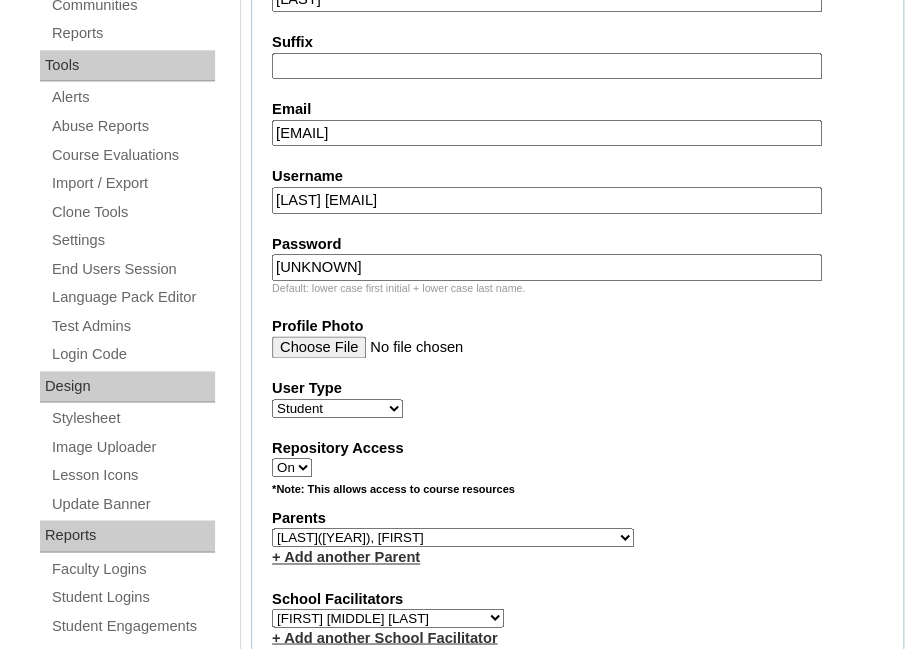 click on "Select School Facilitator
Norman Añain
Ruffa Abadijas
Mary Abella
Gloryfe Abion
Ariel Micah Albuero
Ariel Albuero OLD
KC Arciaga
Denise Ayado
Ruth Maye Bacani
May Bautista
Zaida Belbar
Daniella Benitez
Marielle Bermas
Jamie Ann Bleza
Mark Christian Braganza
Anj Brequillo
Melody Broqueza
Ruth Catherine Caña
Kit Cachuela
Jethro Francis Cagas
Camille Canlas
Mescel Capoquian
Mitchelle Carlos
Rose Castillo
Paula Mae Catalan
Jeremy Ann Catunao
Charlene Mae Chiong
Cla Chua
Cyrene Chua
Joshua Cobilla
Clarissa Joy Colimbino
Alvin Cruz
Ma. Katrina Helena Dabu
Krizle Fidelis De Vera
Henrick Jess Del Mundo
Precious Haziel Del Rosario
Reyna Lou Dela Pasion
Ritchel Densing
Alex Diaz
Alexandra Diaz
Alexandra Diaz
Patricia Diomampo-Co
Therese Margaurite Domingo
dontuse dontuse
Charrise Encina
VCIS TEACHER ENGLISH 5678
Chiaralyn Escamillas
Princess  Farrales
Kaye Felipe
Lery Garcia
Carmina Generalao
Racel Gonzales" at bounding box center [388, 617] 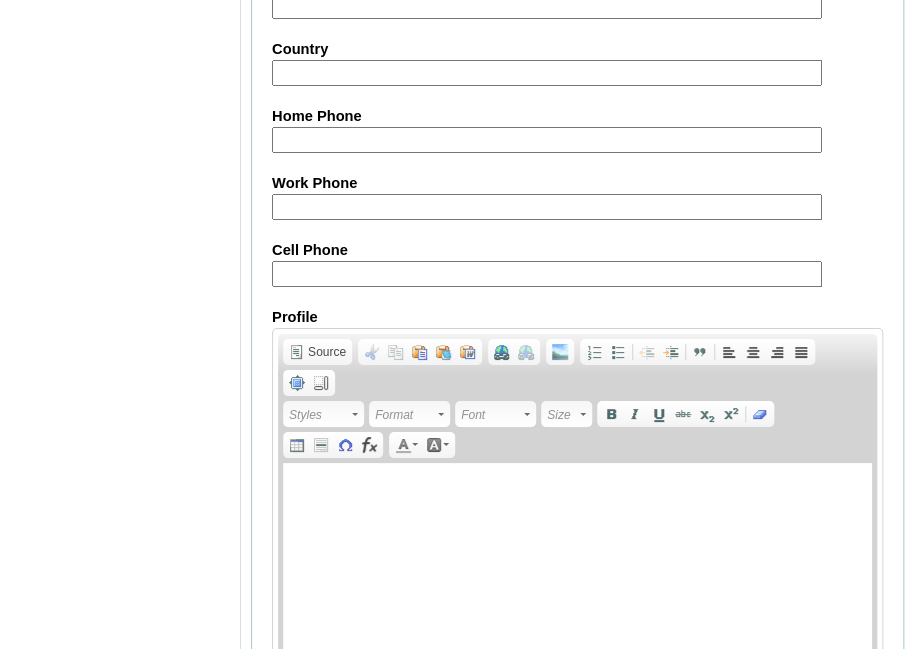 scroll, scrollTop: 2511, scrollLeft: 0, axis: vertical 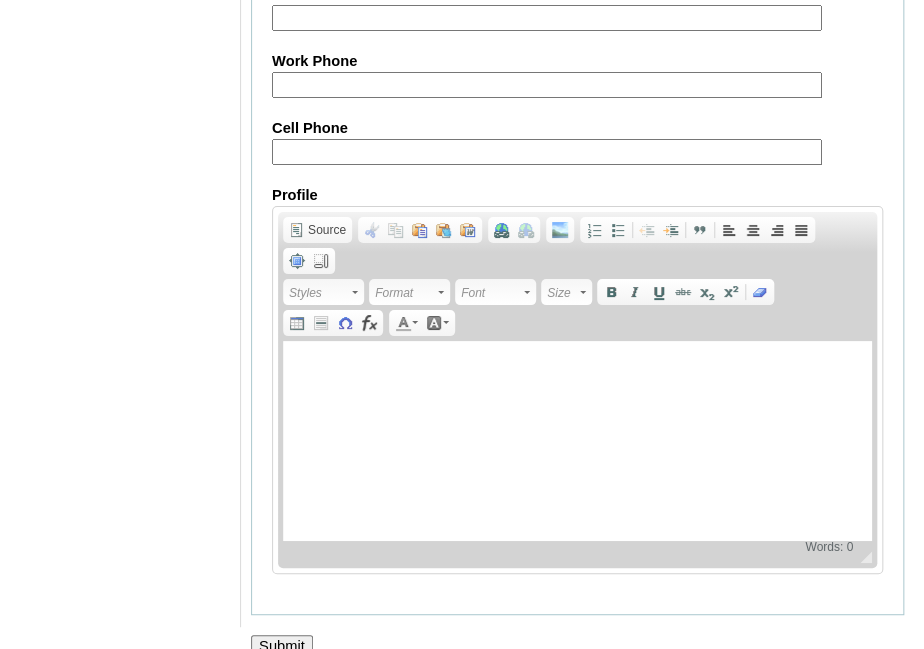 click on "Submit" at bounding box center [282, 646] 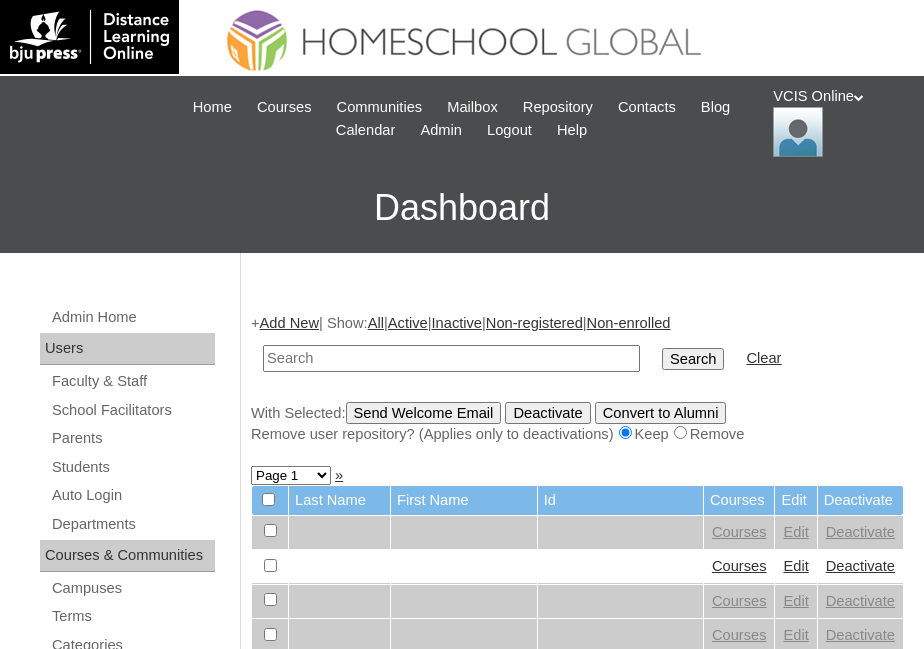 scroll, scrollTop: 0, scrollLeft: 0, axis: both 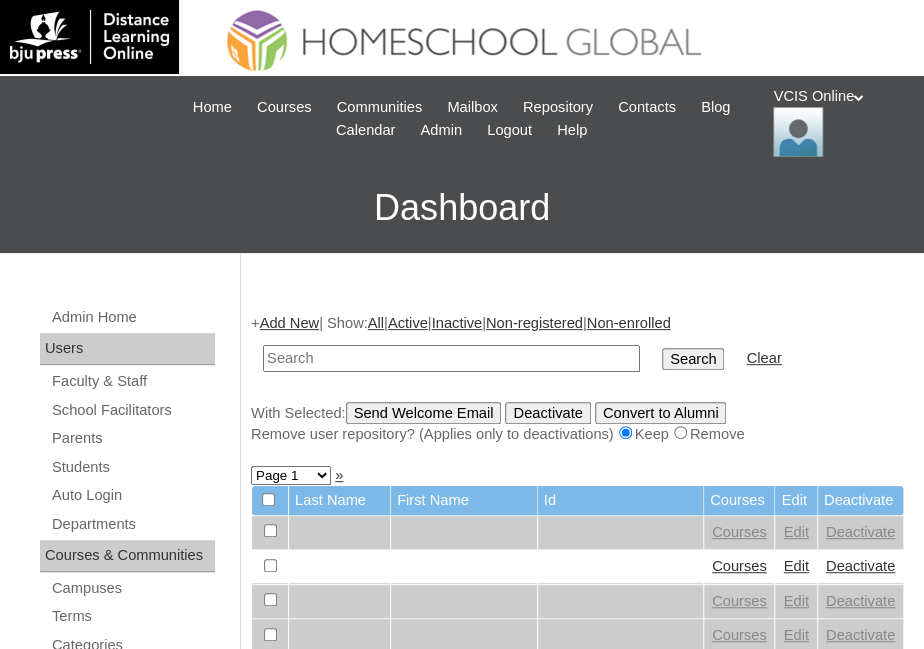 click at bounding box center [451, 358] 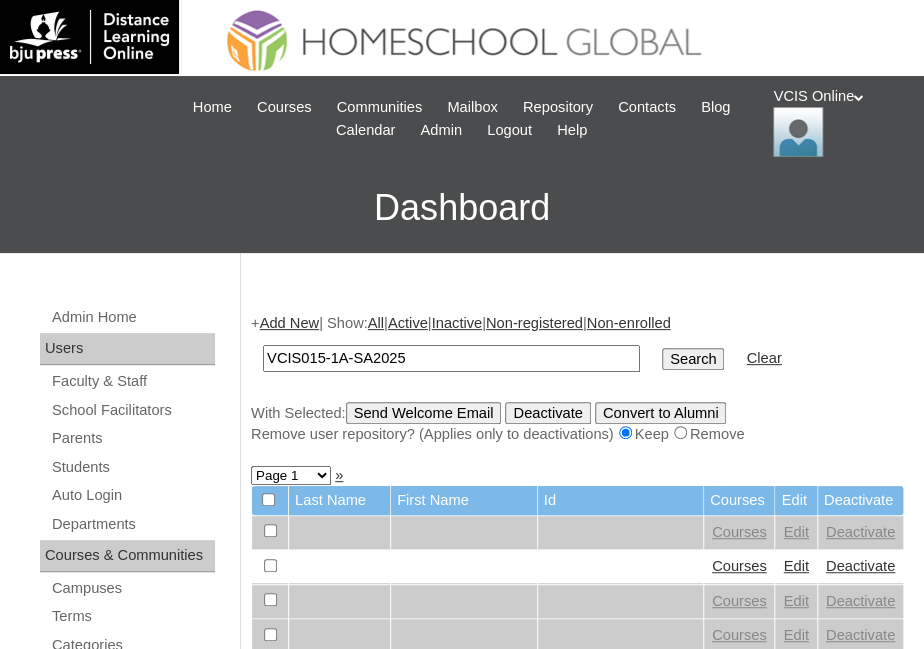 type on "VCIS015-1A-SA2025" 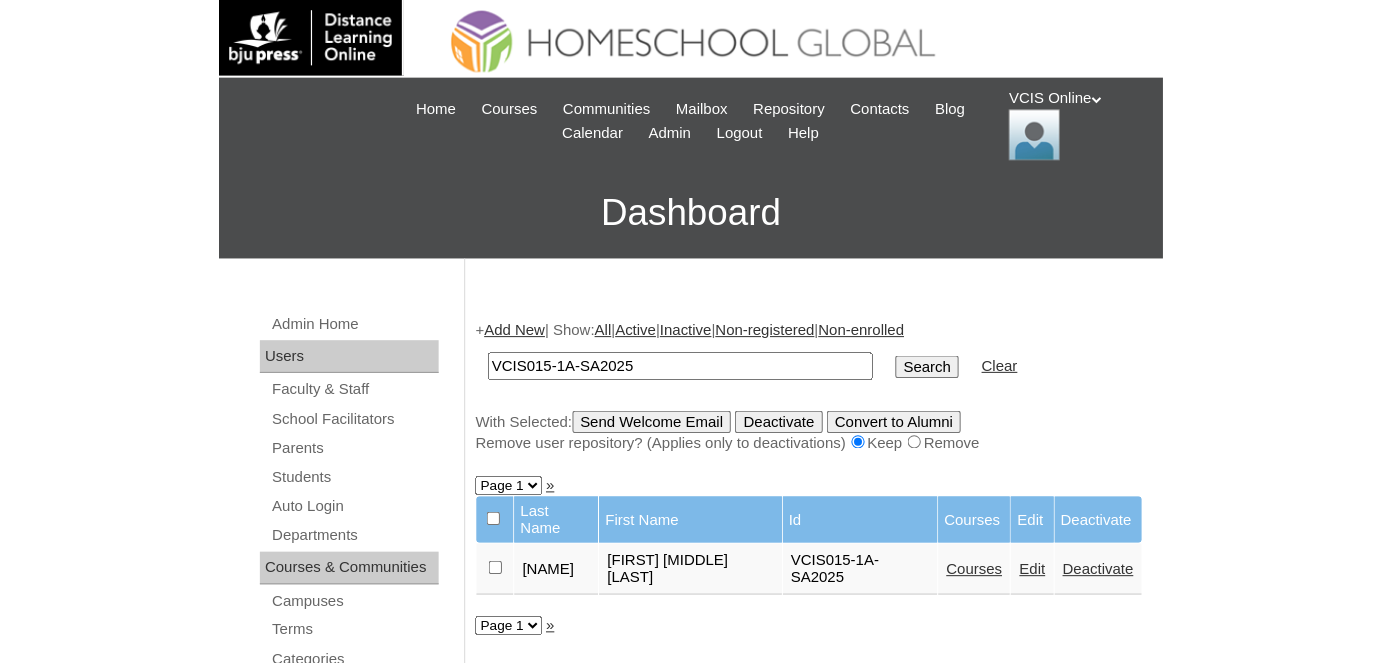 scroll, scrollTop: 0, scrollLeft: 0, axis: both 